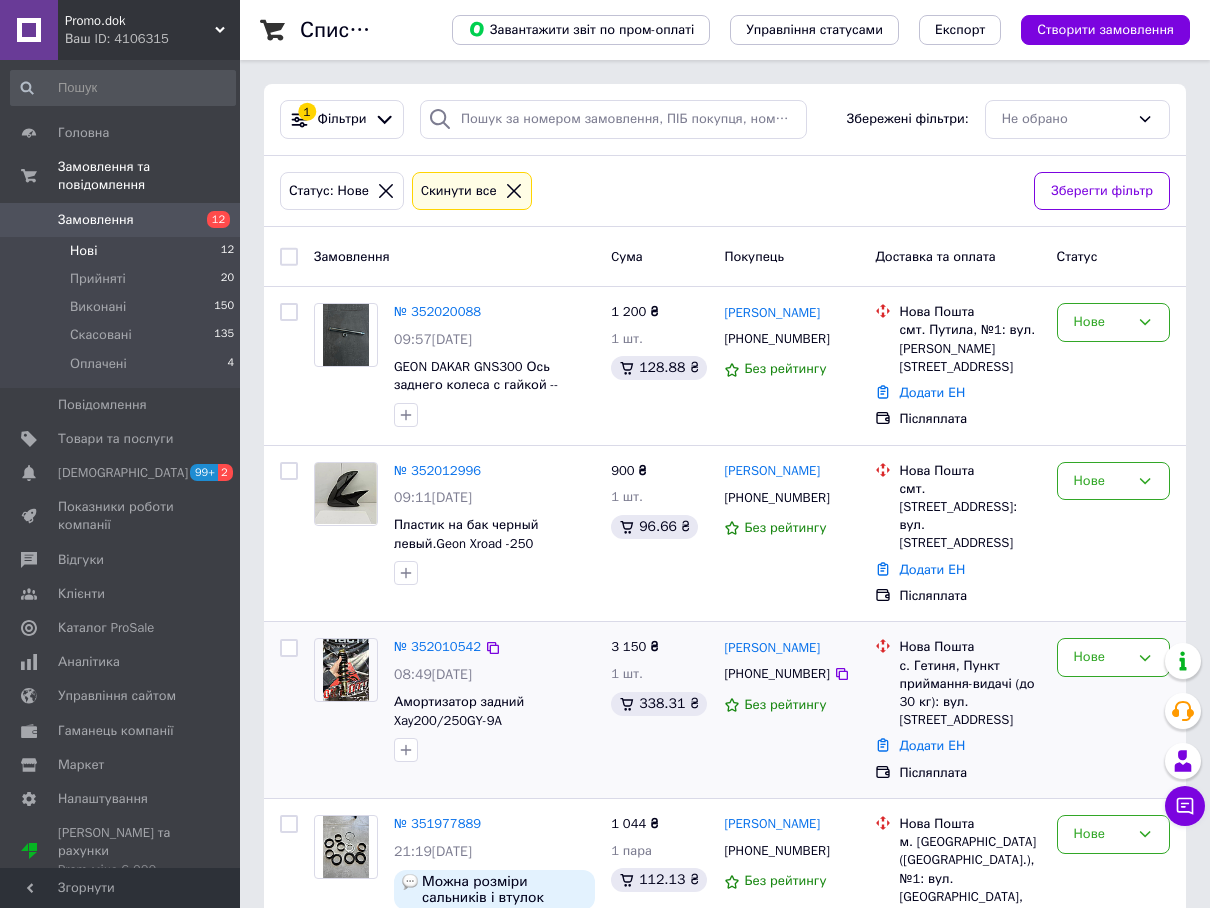 scroll, scrollTop: 0, scrollLeft: 0, axis: both 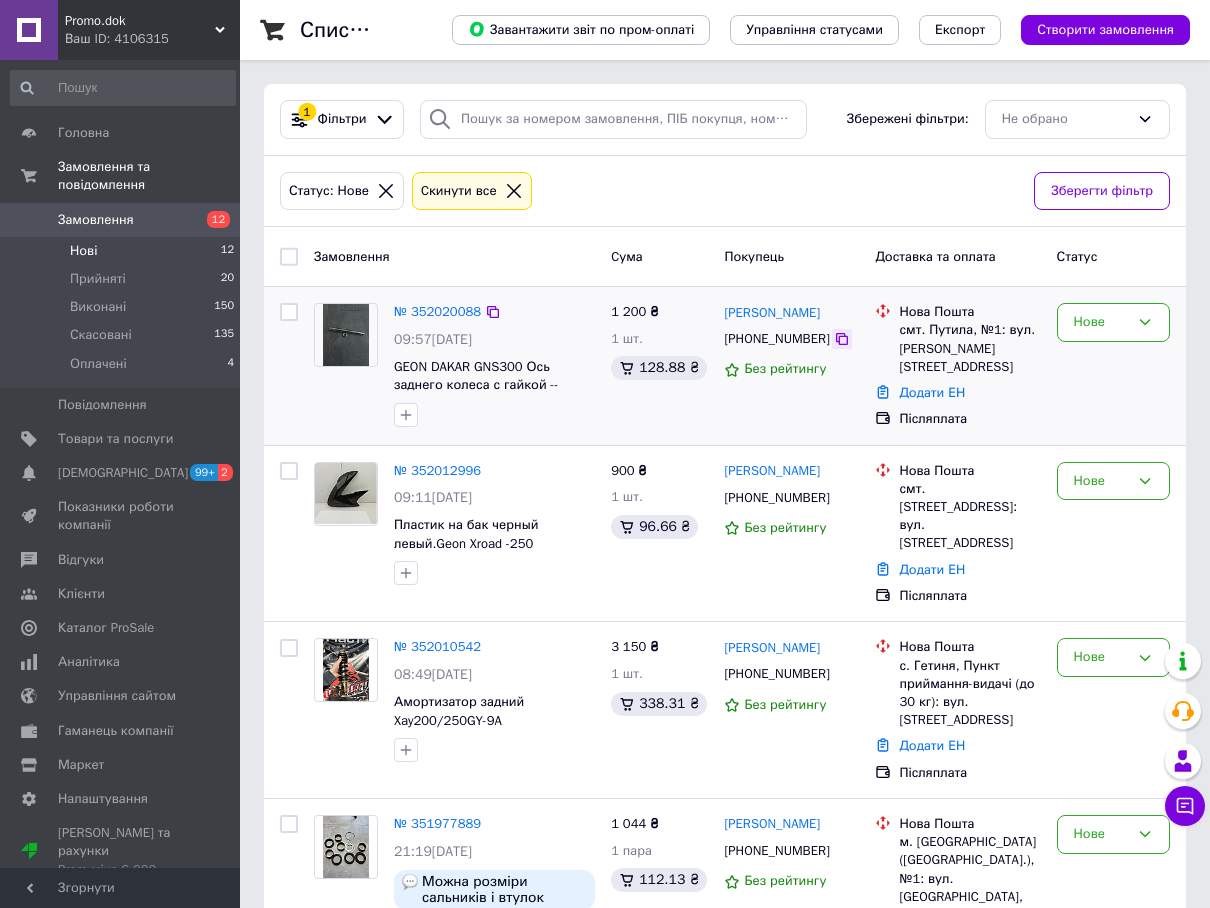 click 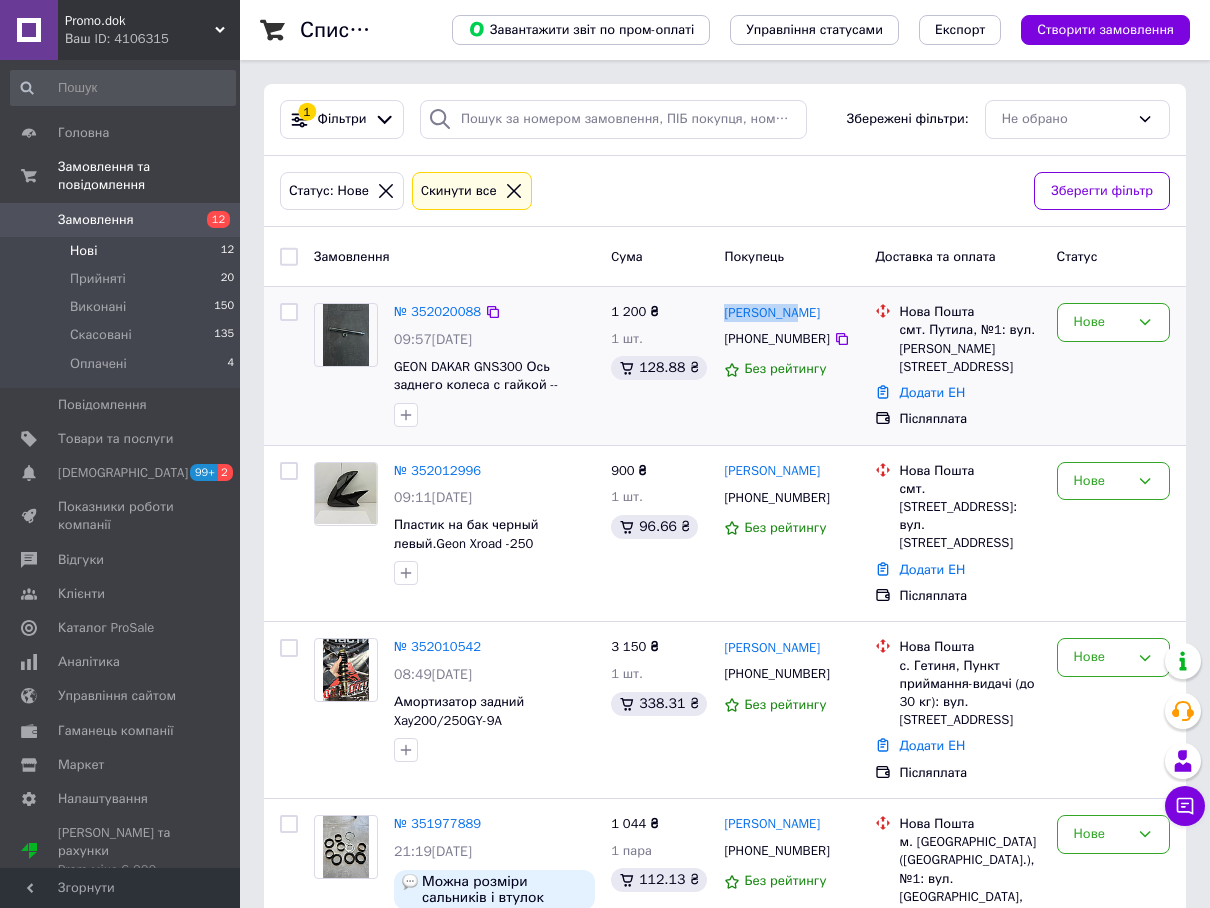 drag, startPoint x: 716, startPoint y: 313, endPoint x: 807, endPoint y: 314, distance: 91.00549 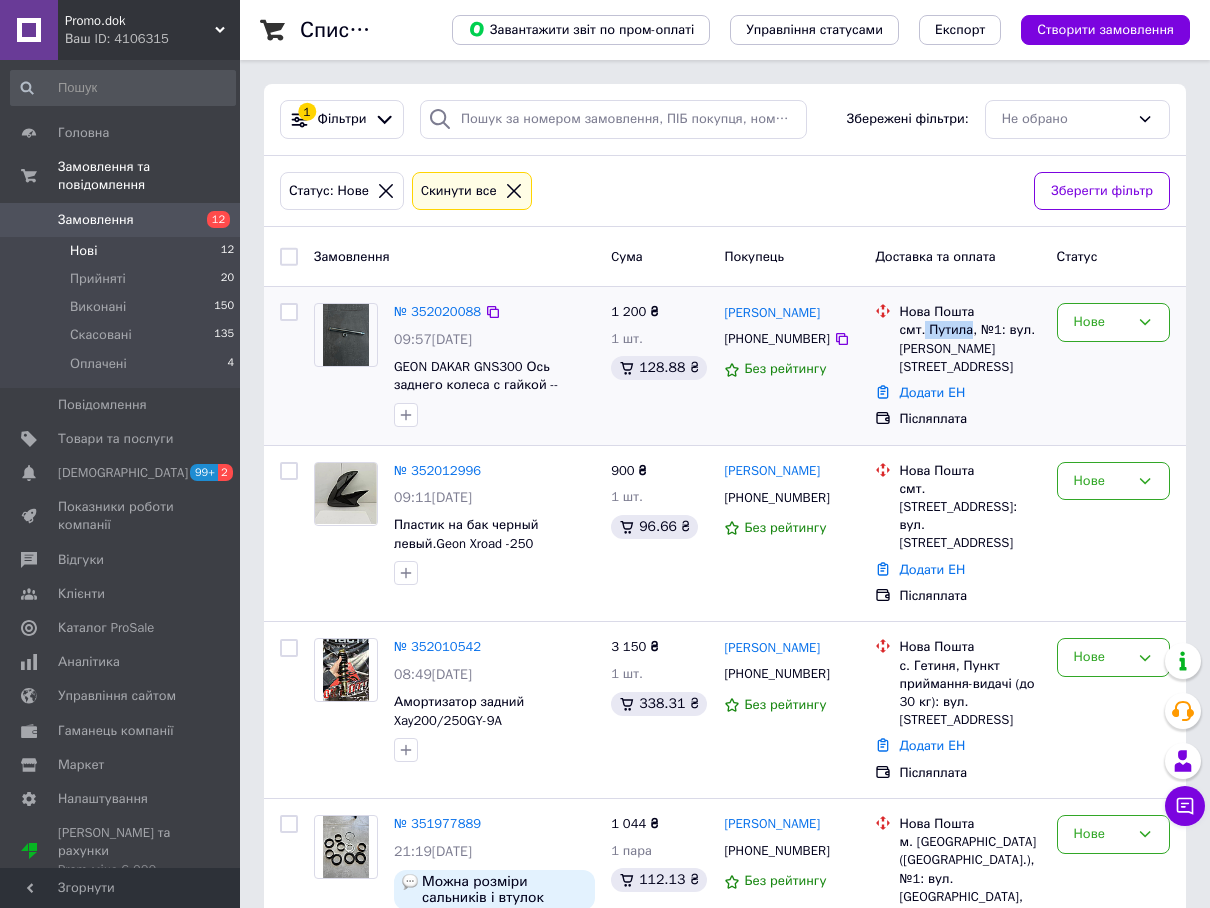 drag, startPoint x: 924, startPoint y: 330, endPoint x: 968, endPoint y: 330, distance: 44 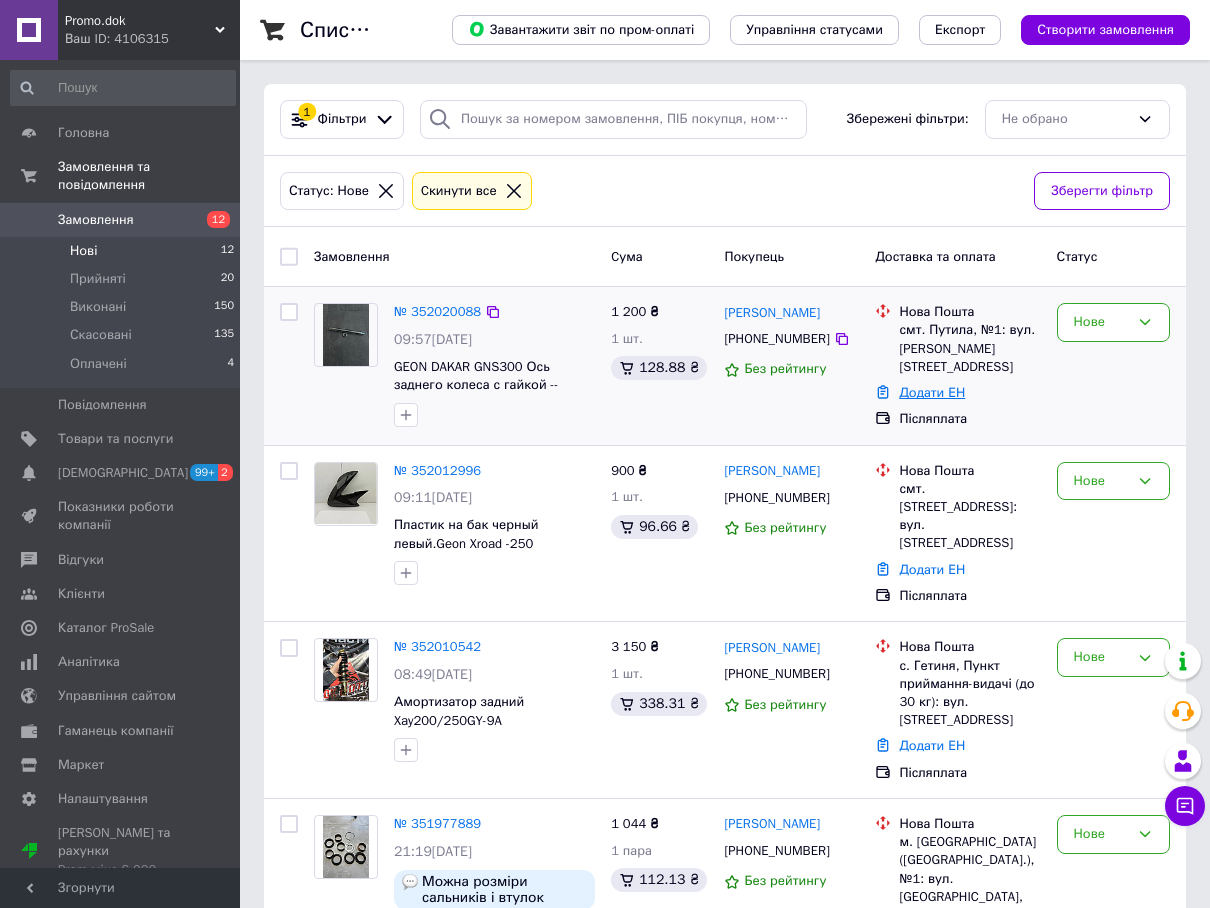 click on "Додати ЕН" at bounding box center [932, 392] 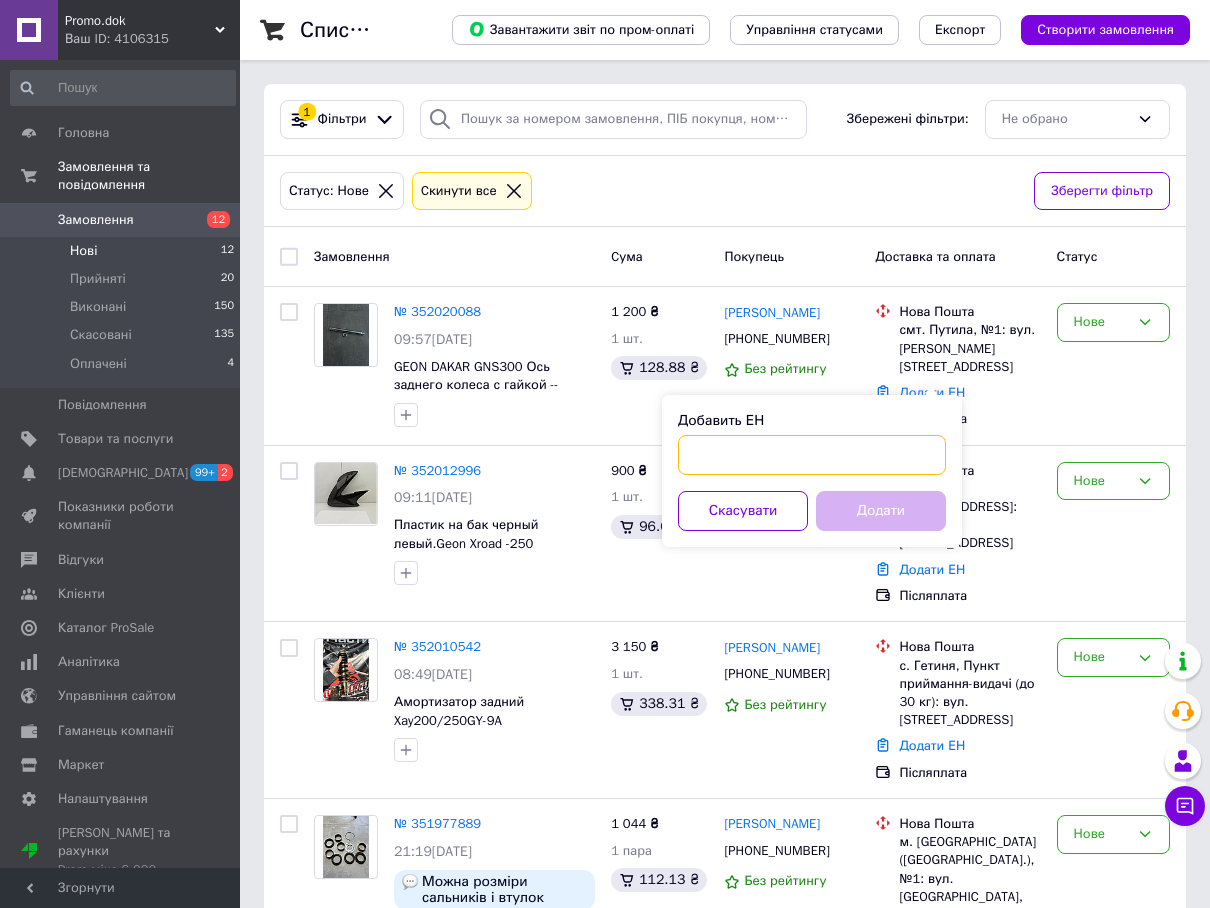 click on "Добавить ЕН" at bounding box center (812, 455) 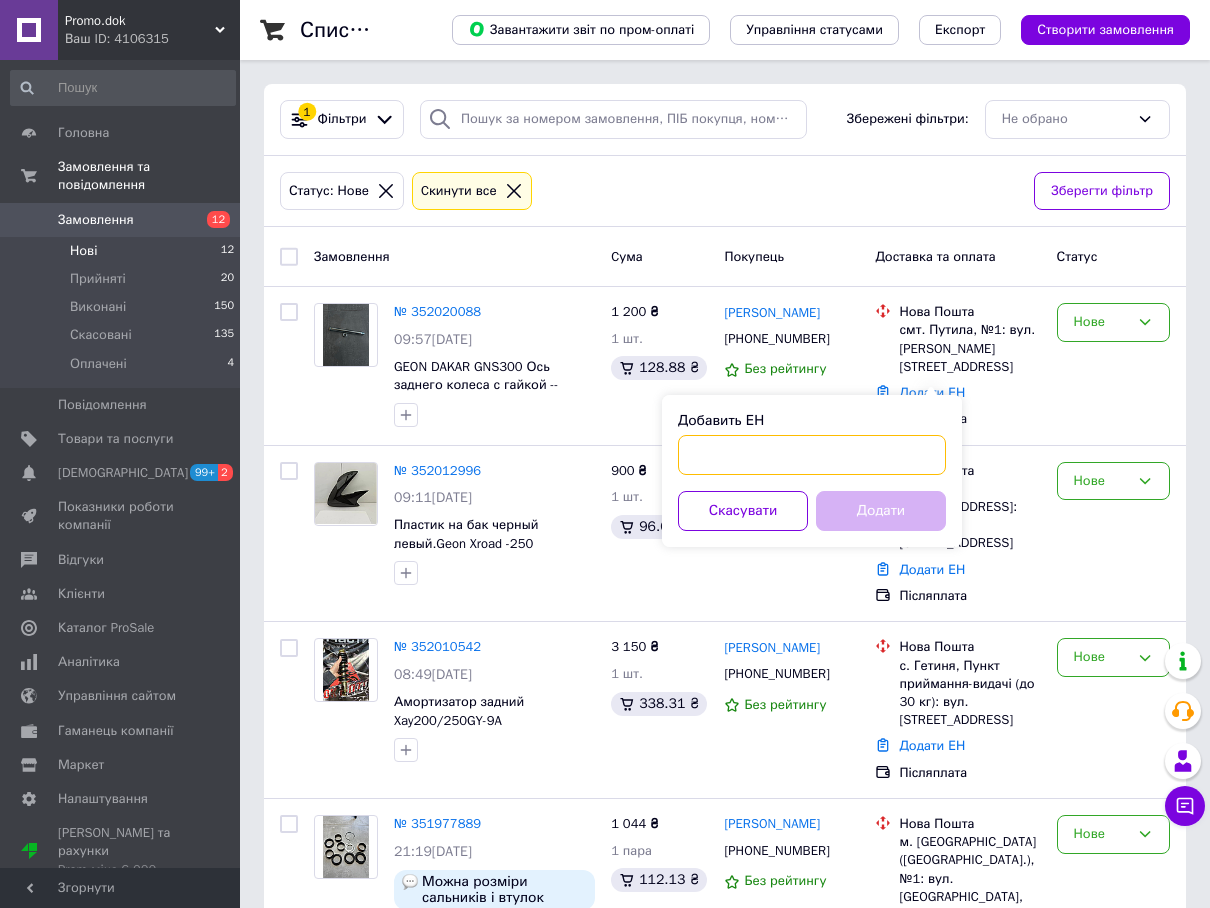 paste on "20451202920265" 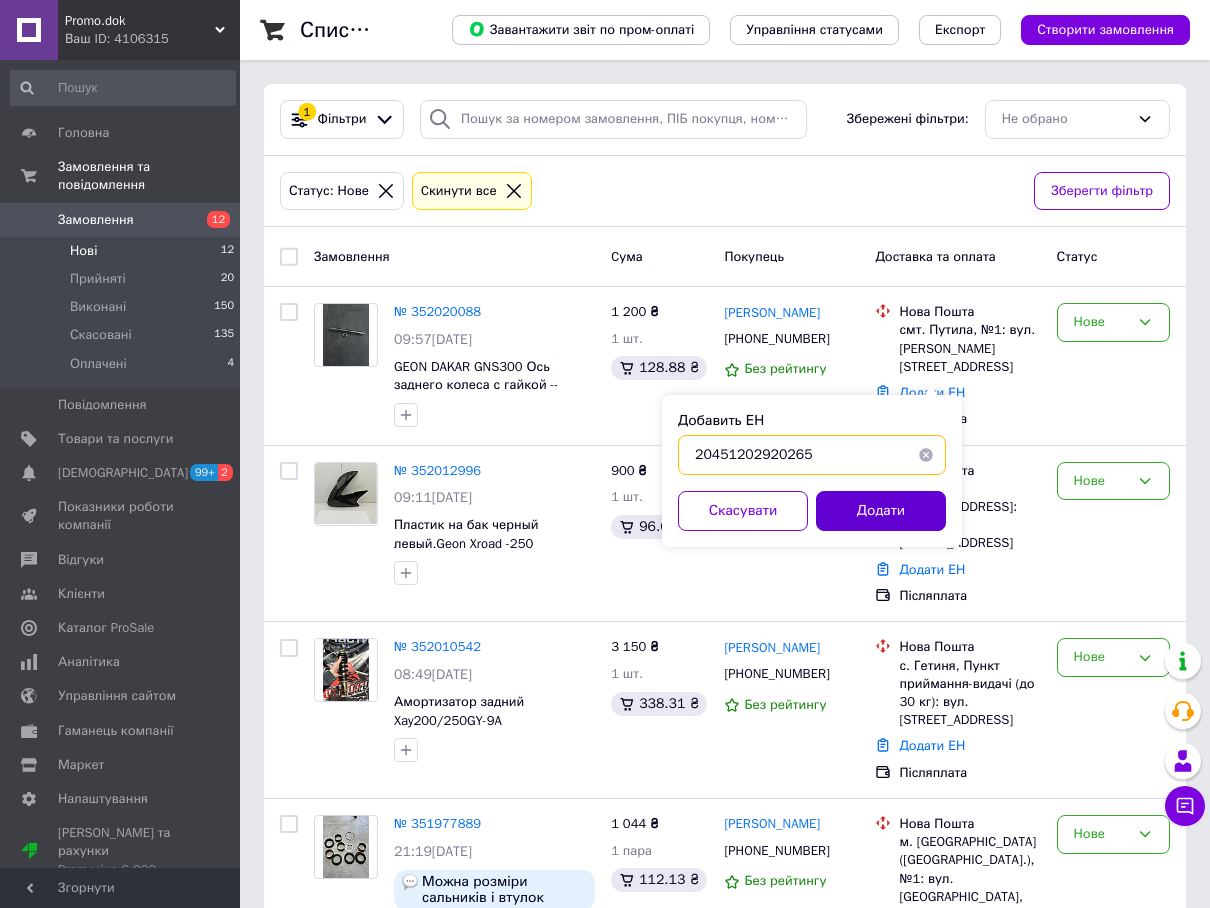 type on "20451202920265" 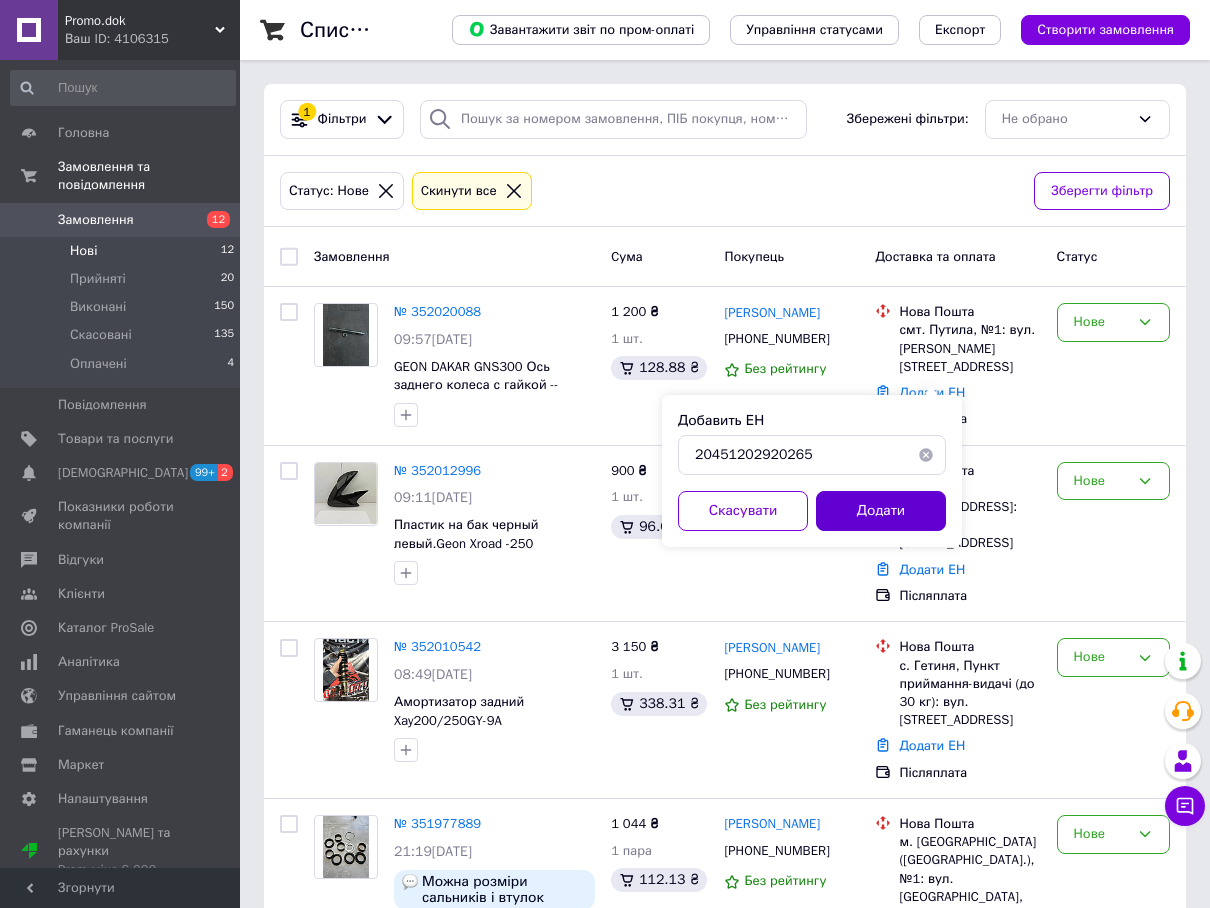 click on "Додати" at bounding box center (881, 511) 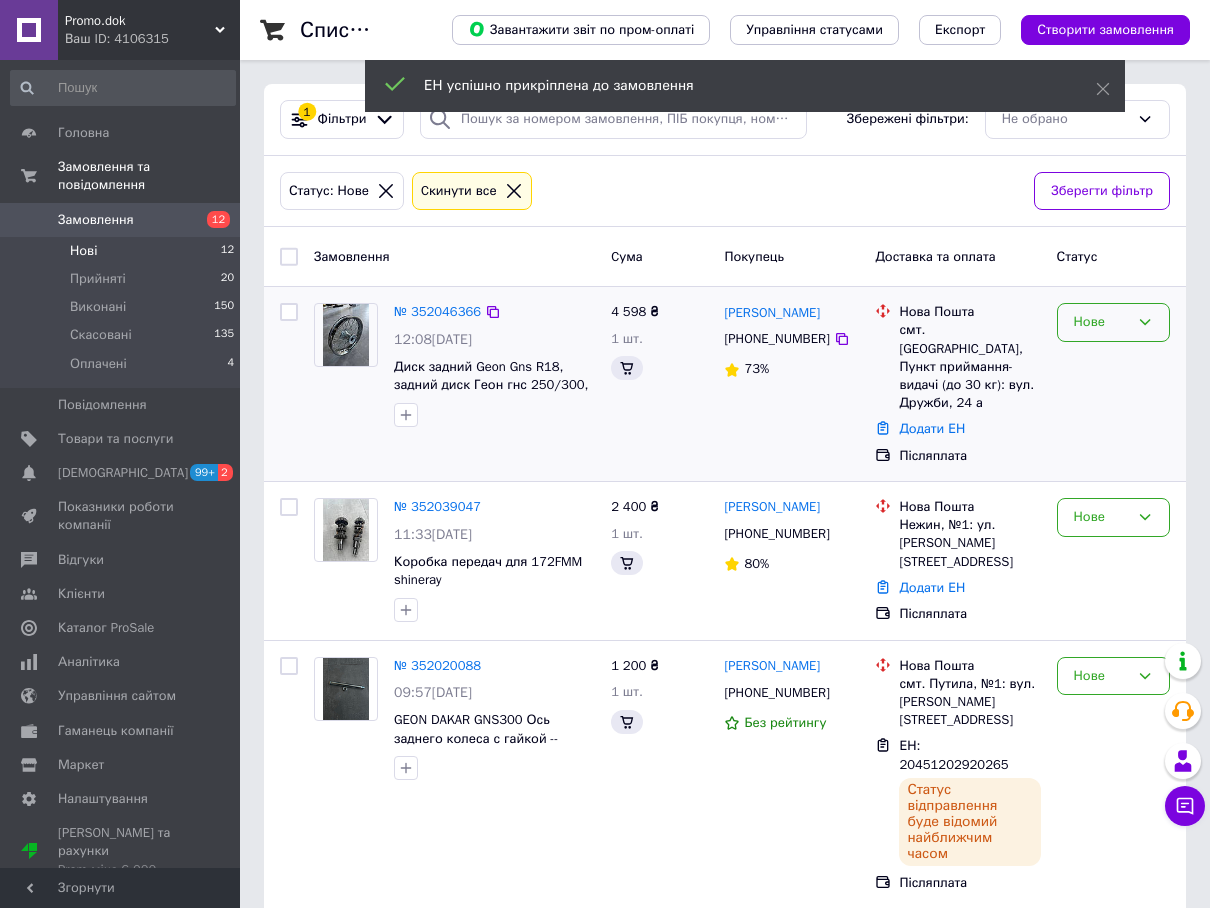 click on "Нове" at bounding box center [1101, 322] 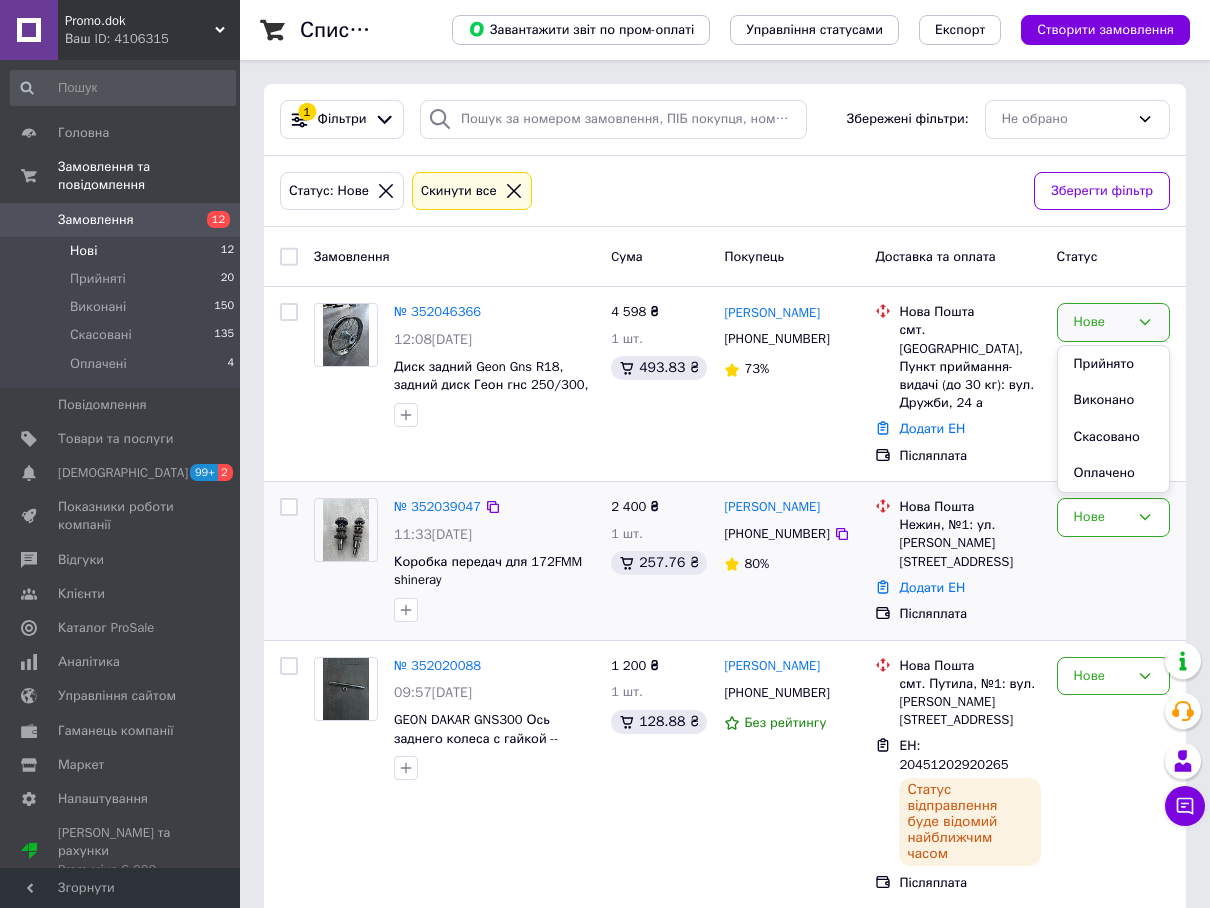 click on "Нова Пошта Нежин, №1: ул. Синяковская, 79 Додати ЕН Післяплата" at bounding box center (957, 561) 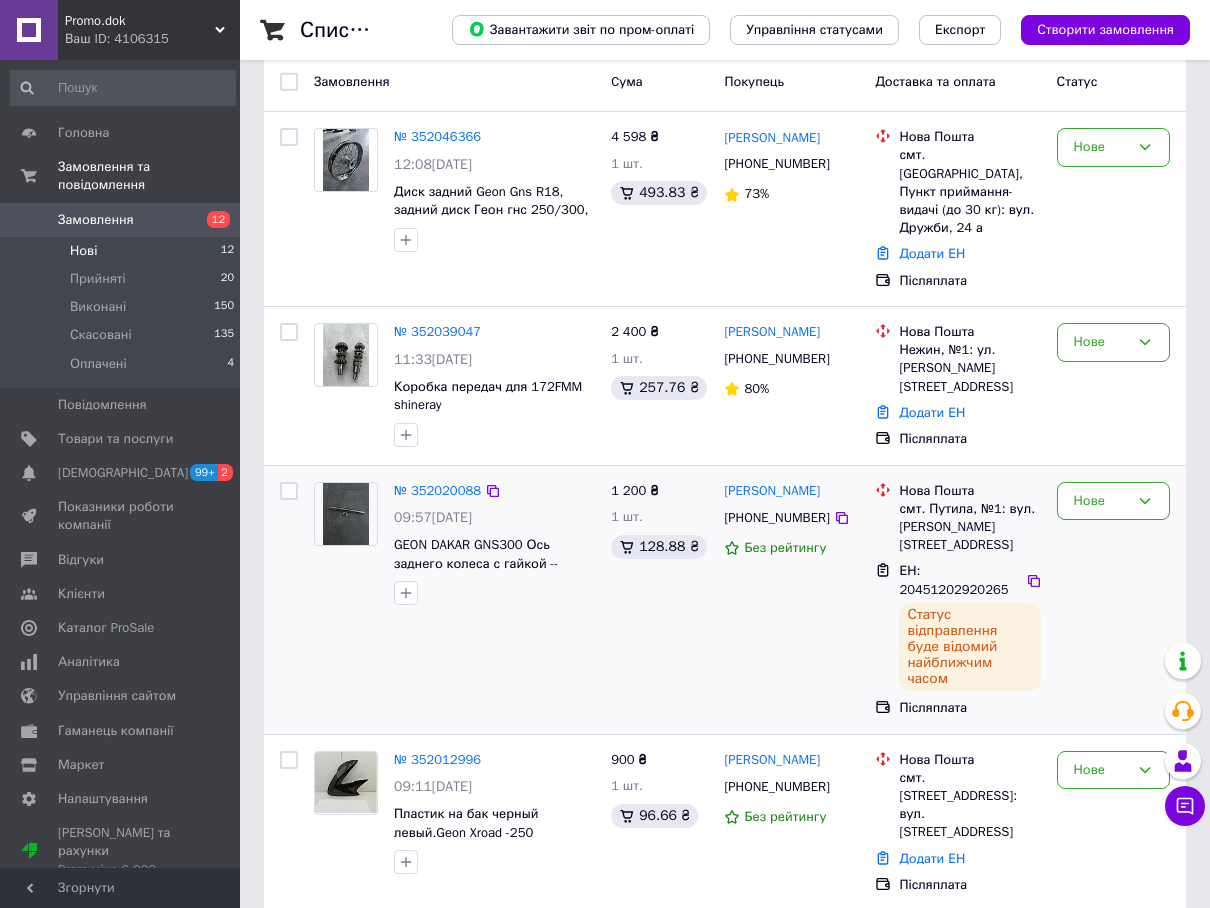 scroll, scrollTop: 200, scrollLeft: 0, axis: vertical 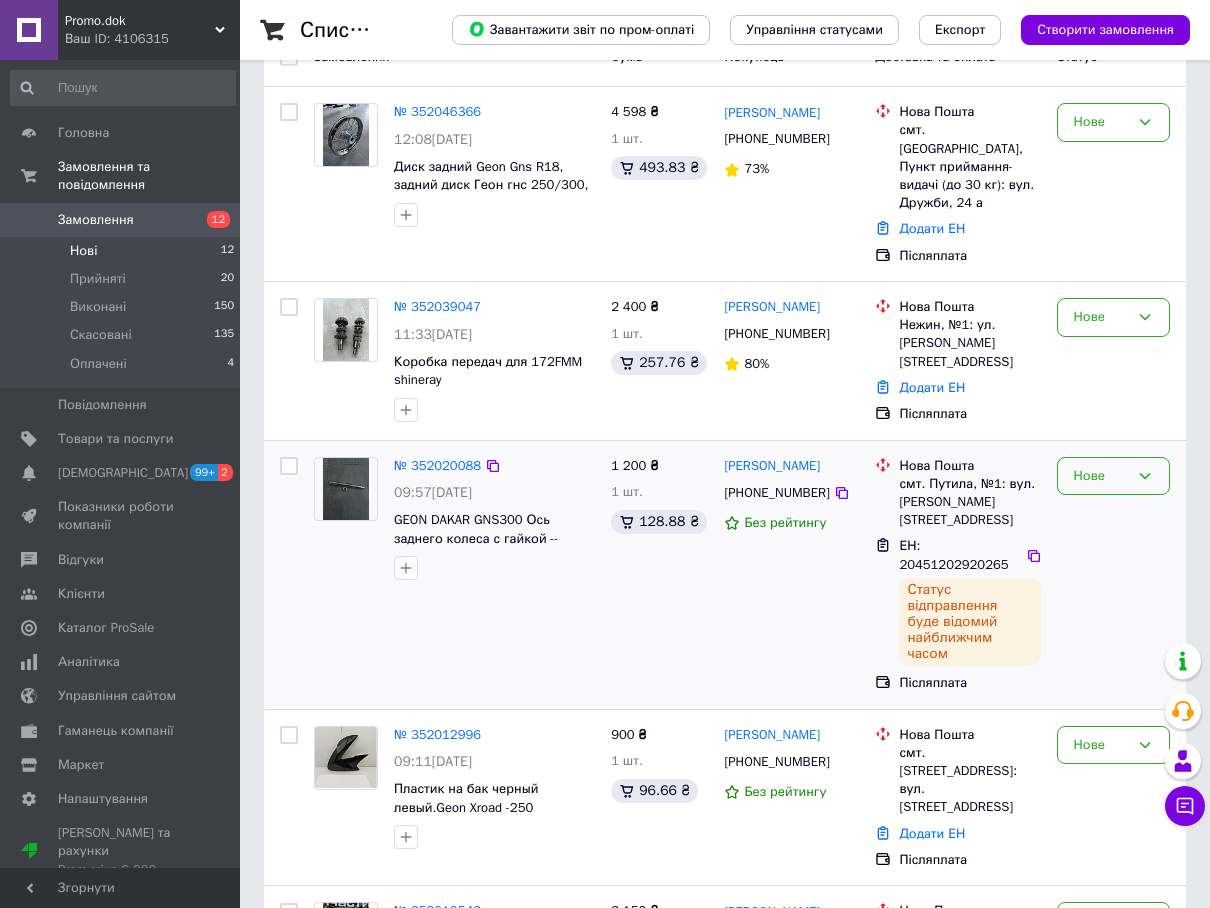 drag, startPoint x: 1111, startPoint y: 469, endPoint x: 1137, endPoint y: 458, distance: 28.231188 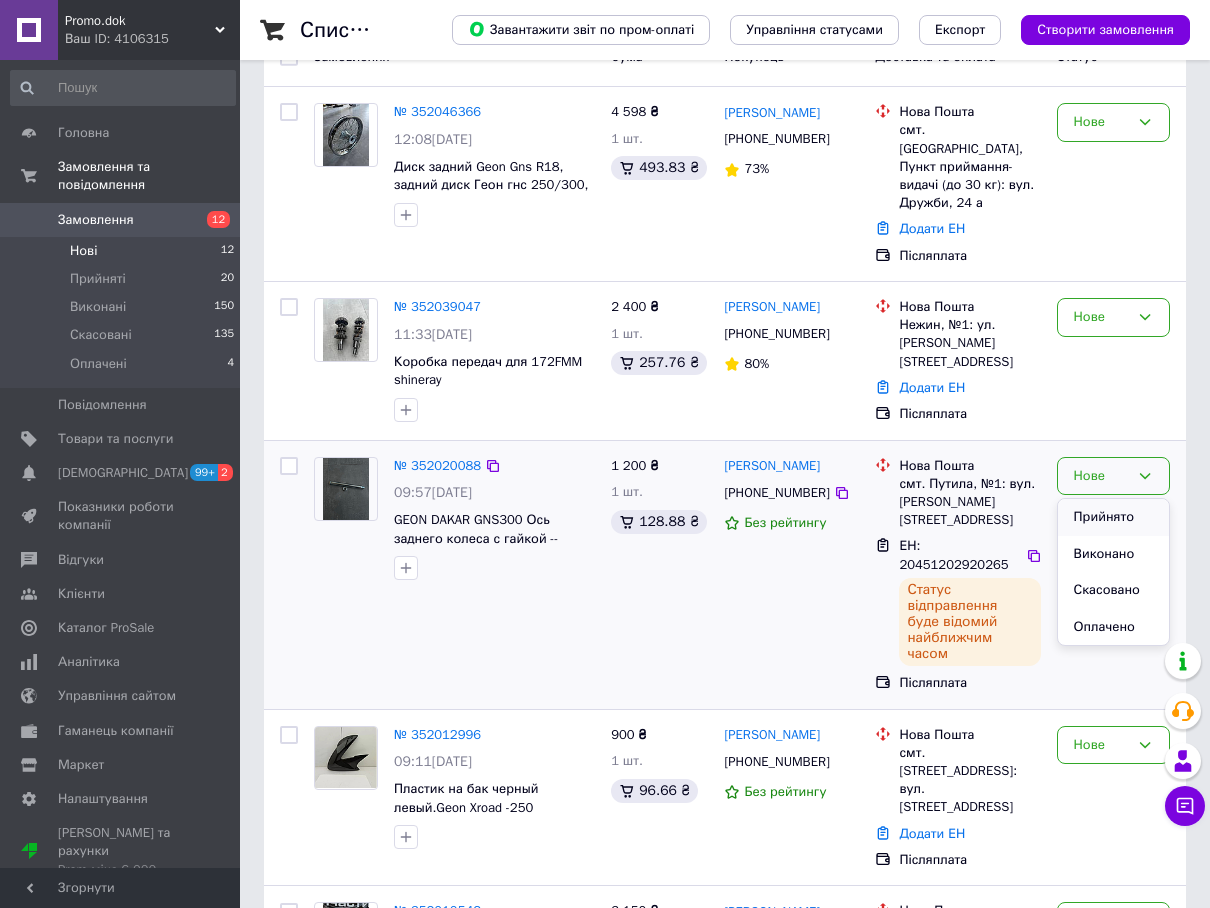 click on "Прийнято" at bounding box center (1113, 517) 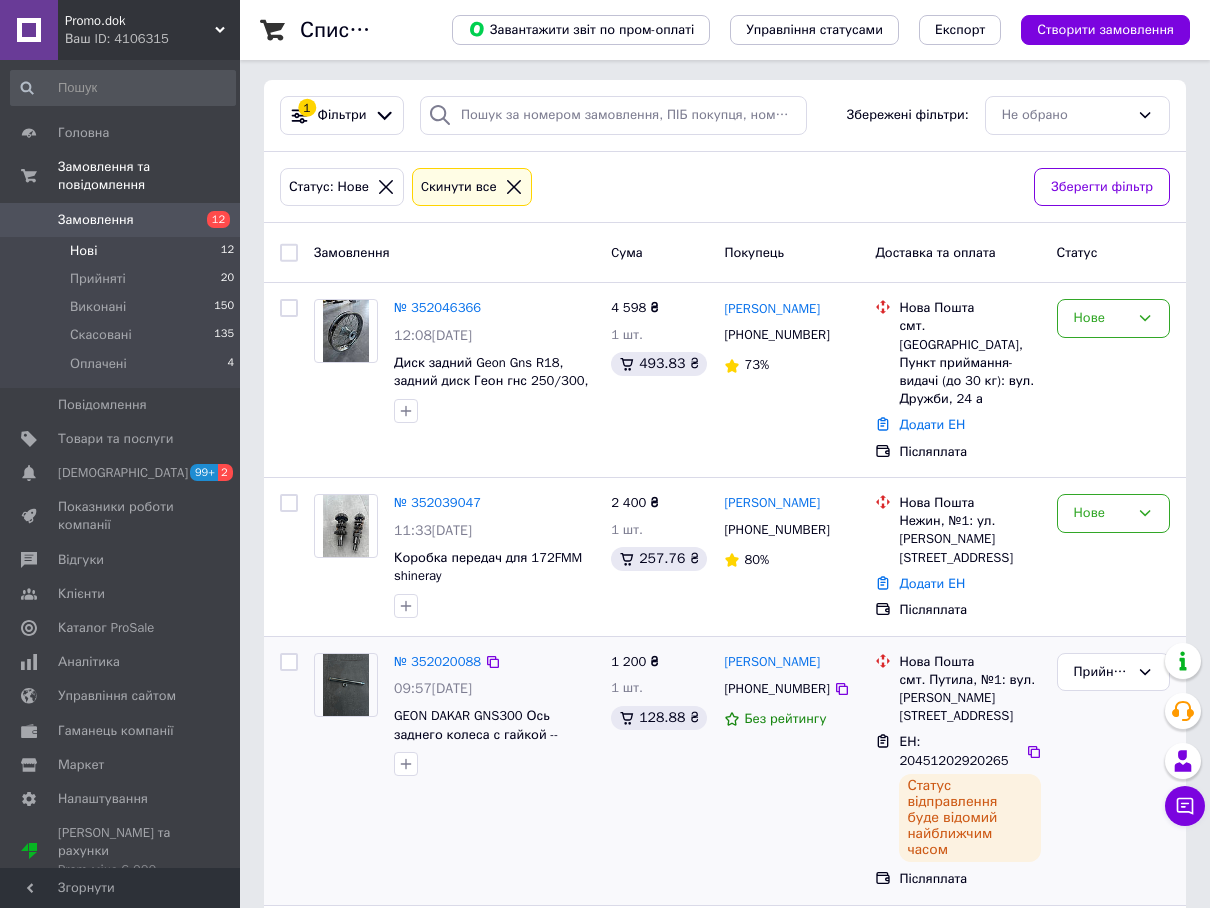 scroll, scrollTop: 0, scrollLeft: 0, axis: both 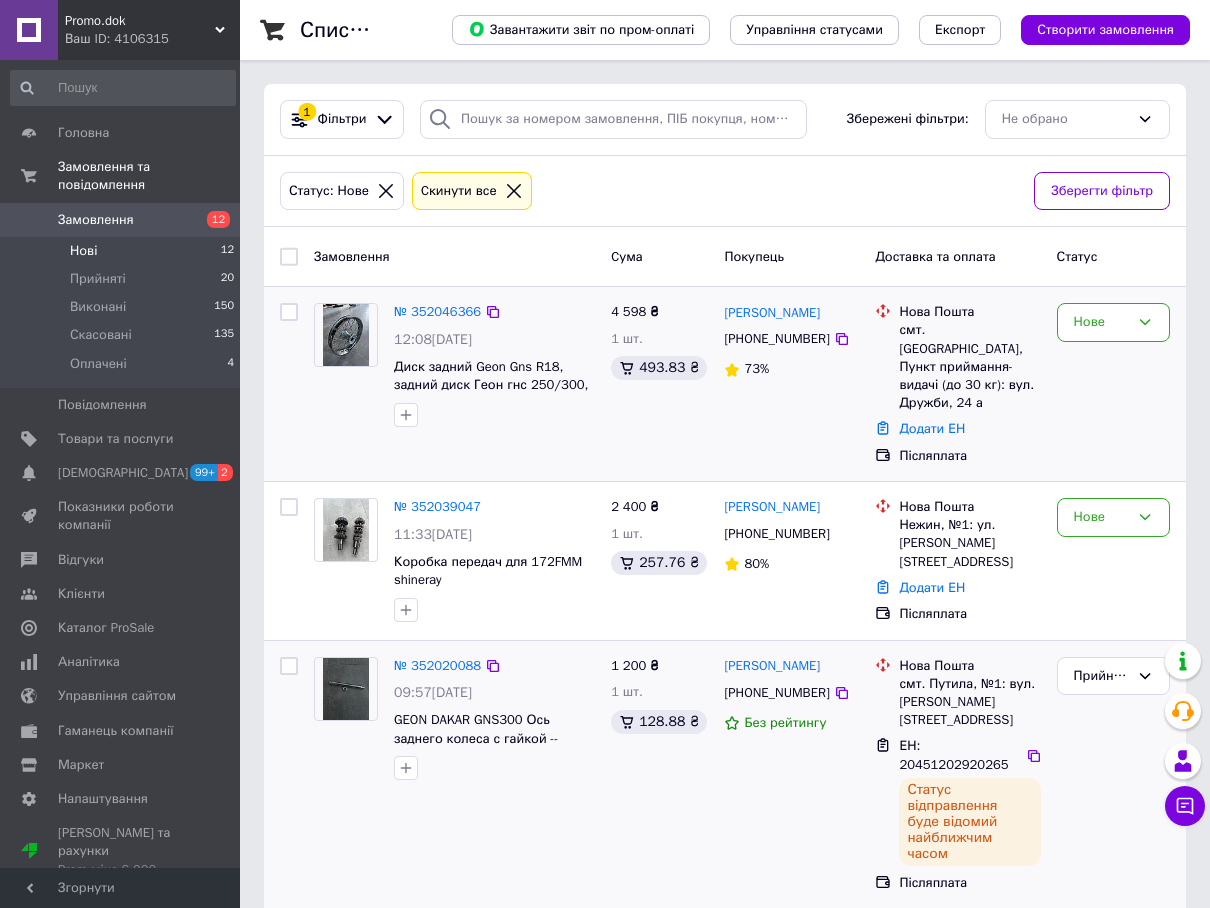 click at bounding box center (346, 335) 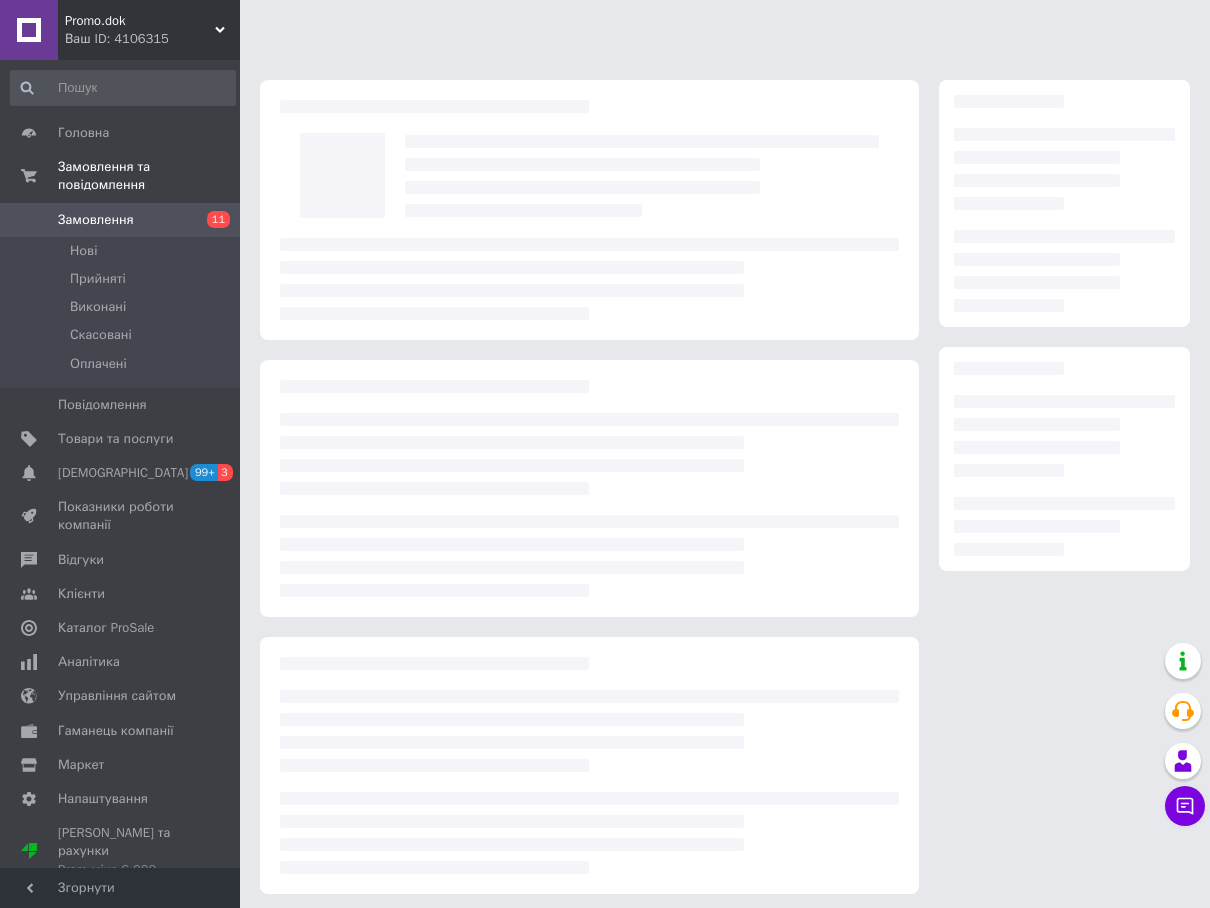 scroll, scrollTop: 0, scrollLeft: 0, axis: both 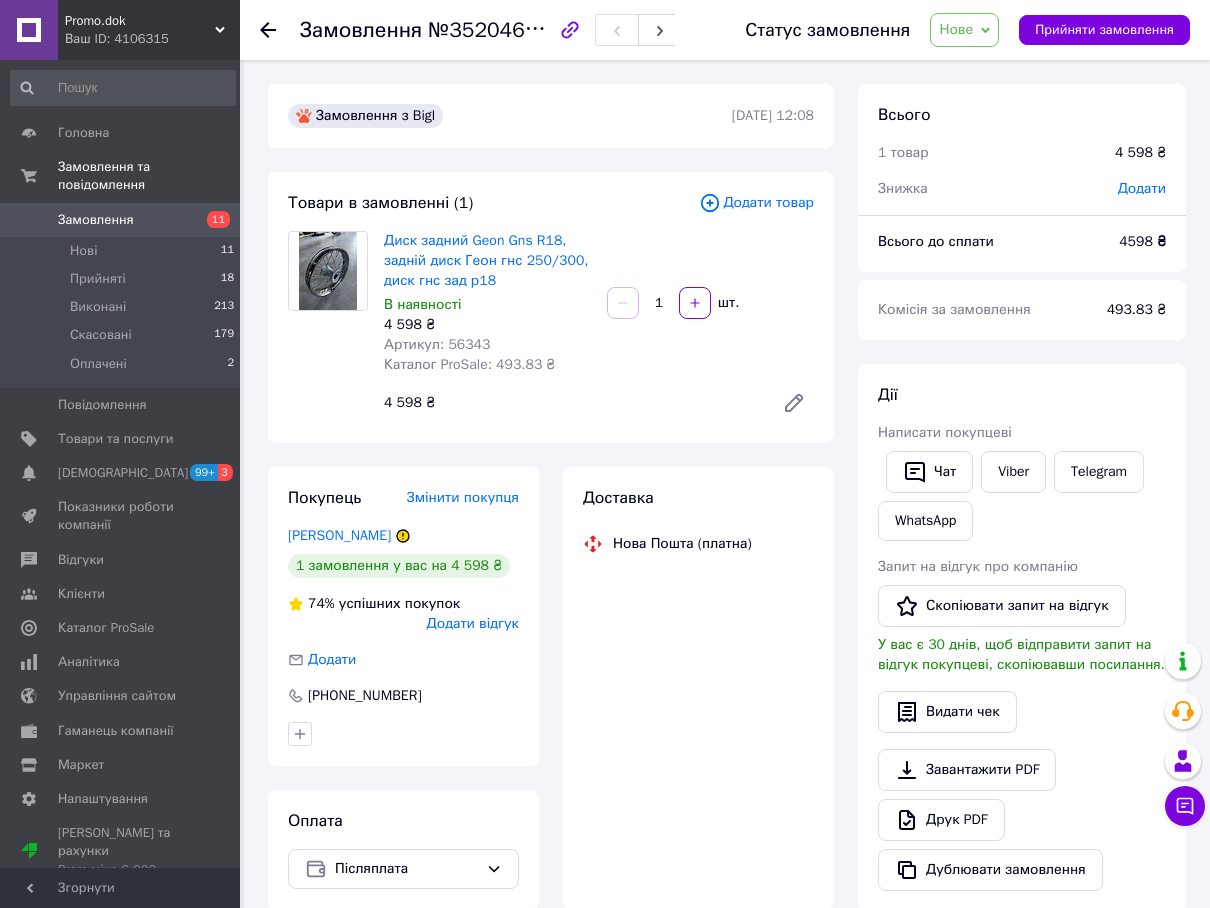 click 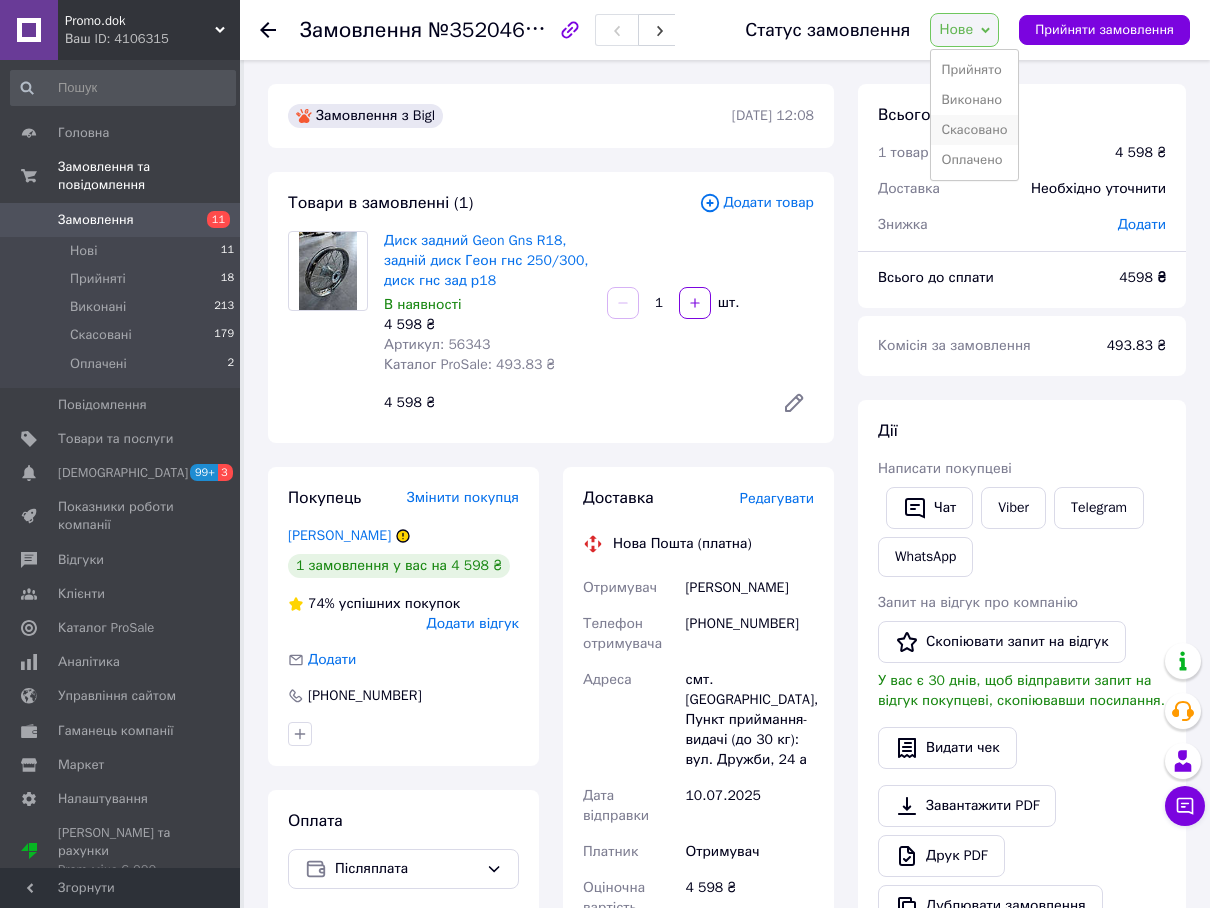 click on "Скасовано" at bounding box center [974, 130] 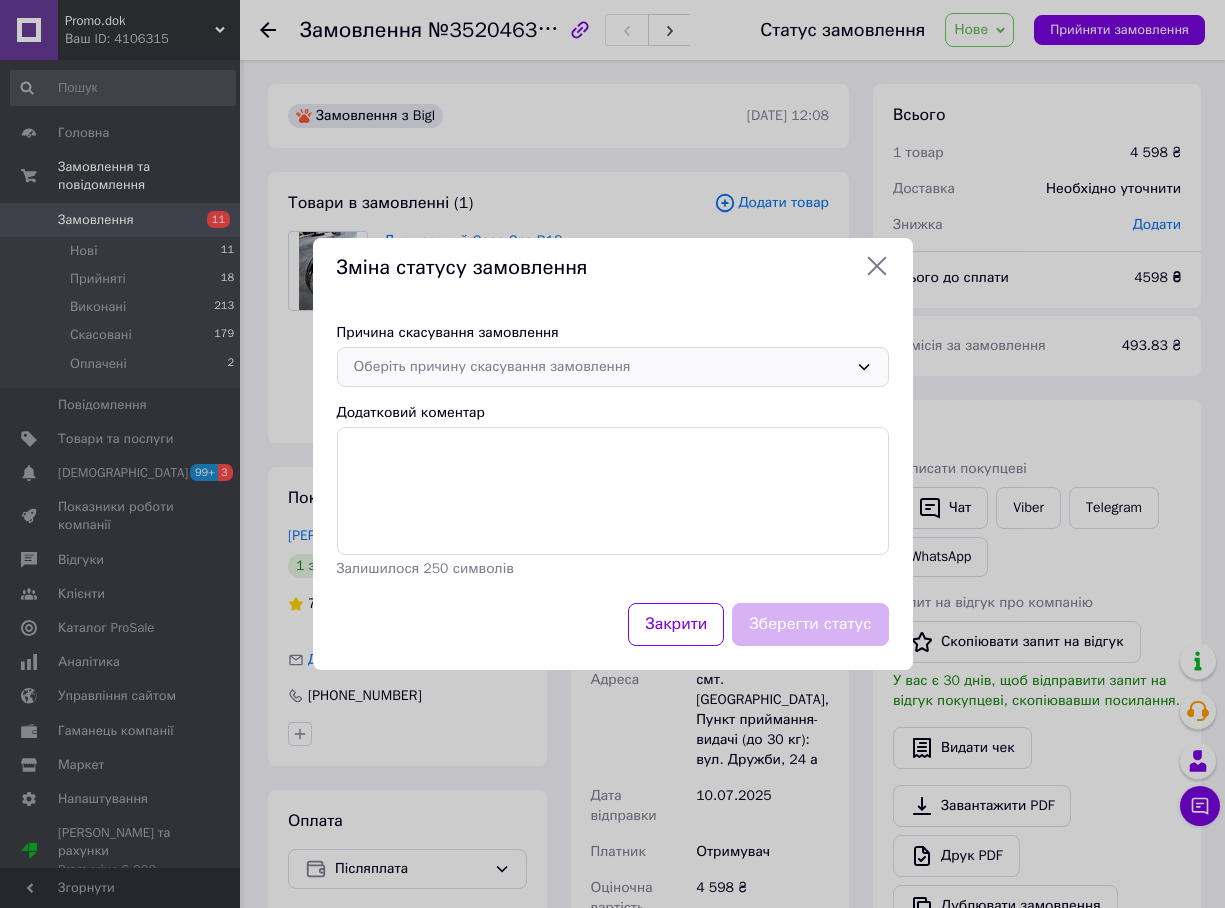 click on "Оберіть причину скасування замовлення" at bounding box center (613, 367) 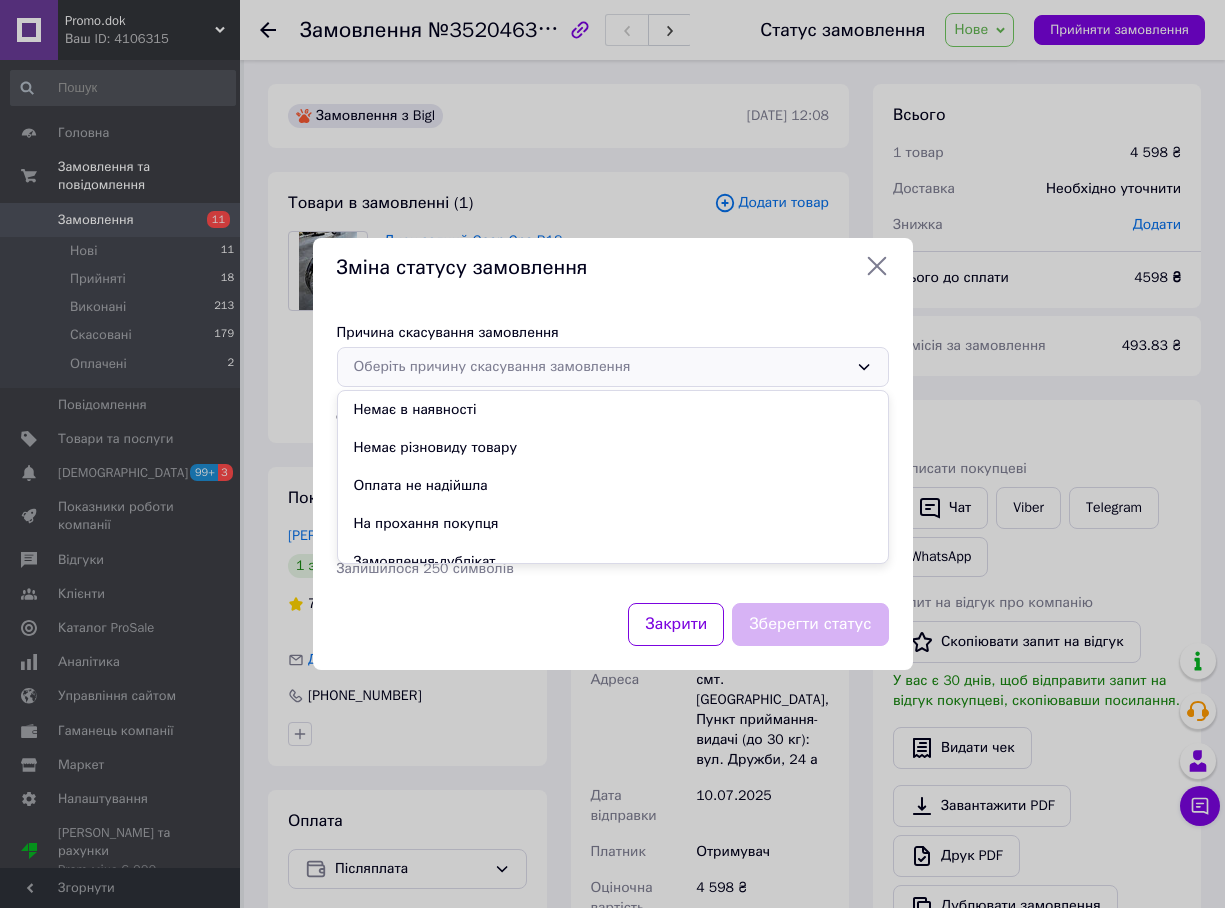 drag, startPoint x: 462, startPoint y: 527, endPoint x: 600, endPoint y: 514, distance: 138.61096 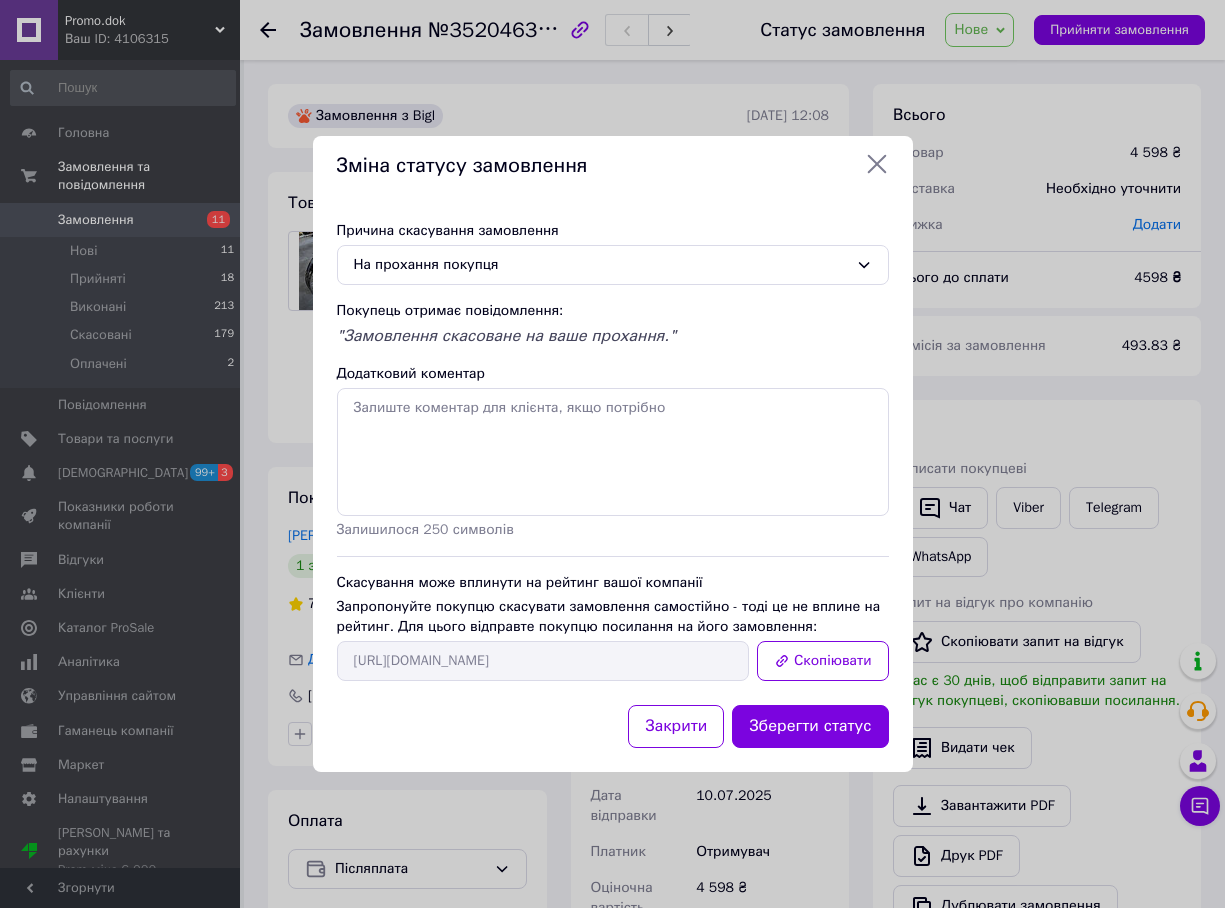 click on "Скопіювати" at bounding box center (823, 661) 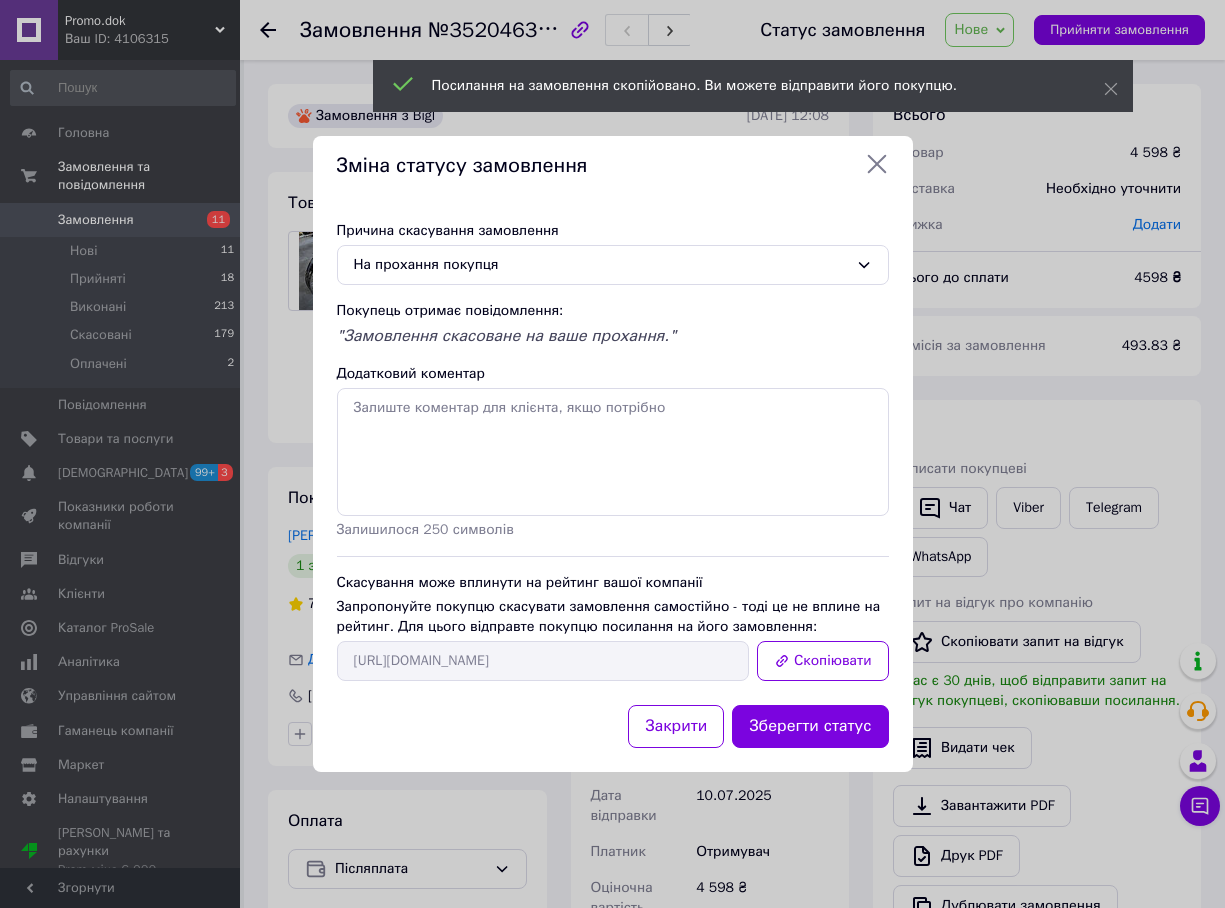 click on "Зміна статусу замовлення" at bounding box center [613, 166] 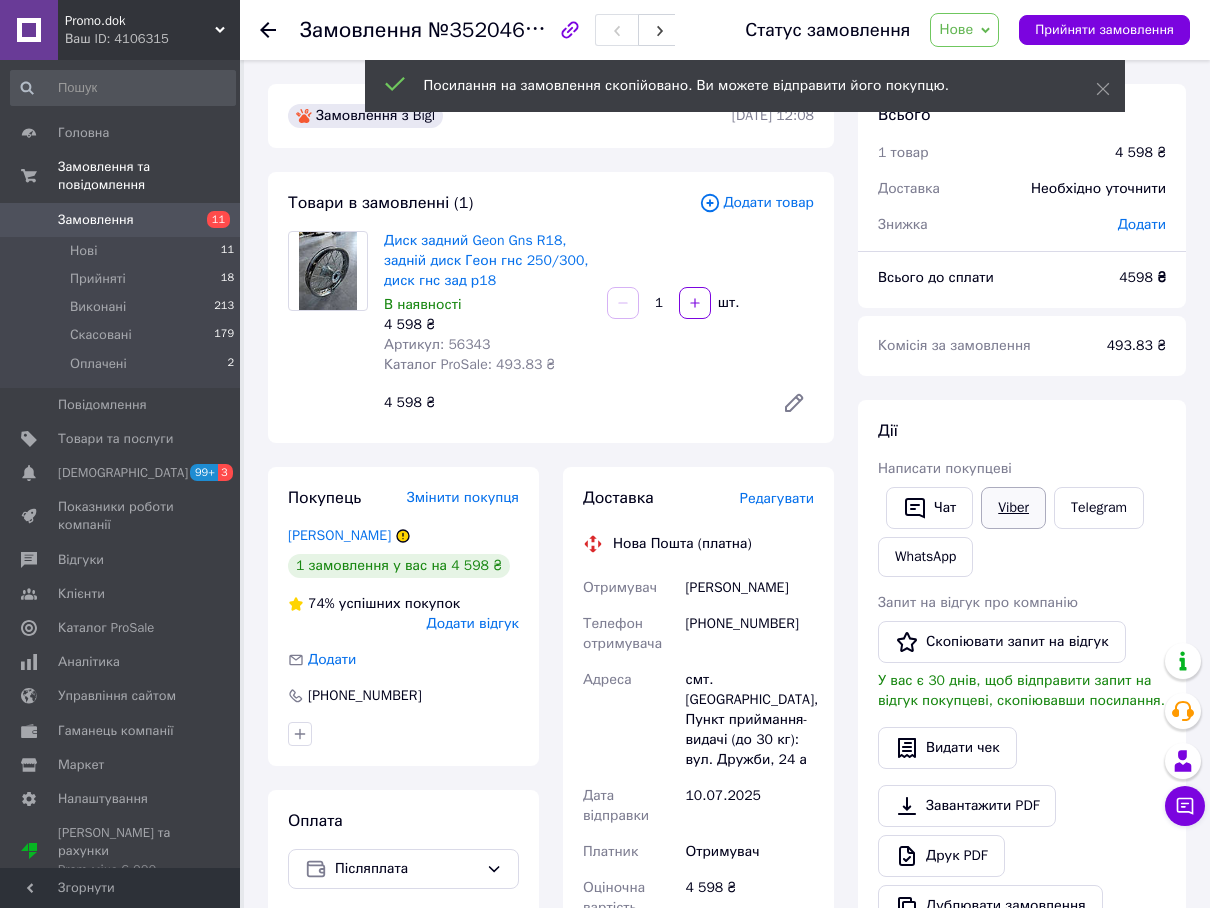 drag, startPoint x: 1002, startPoint y: 482, endPoint x: 1005, endPoint y: 497, distance: 15.297058 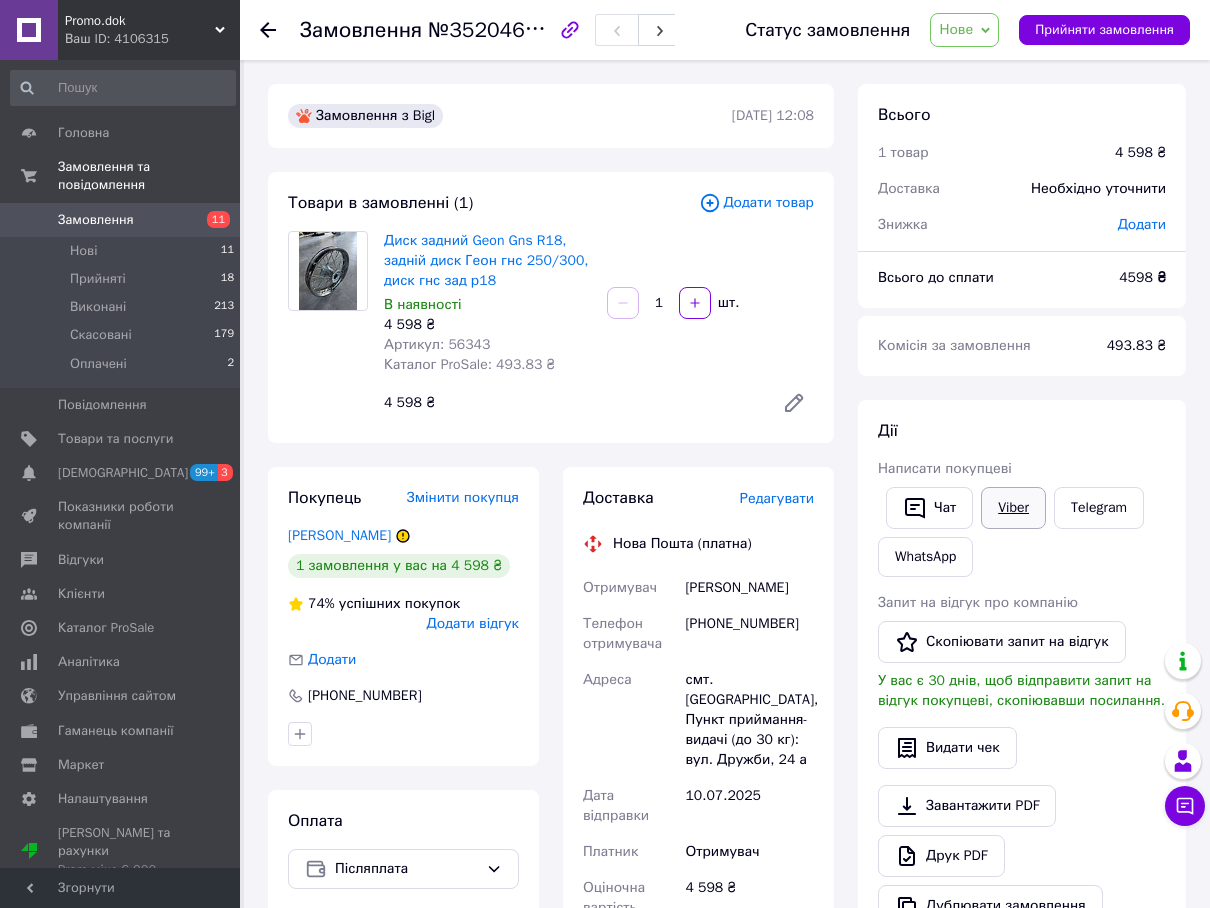 click on "Viber" at bounding box center (1013, 508) 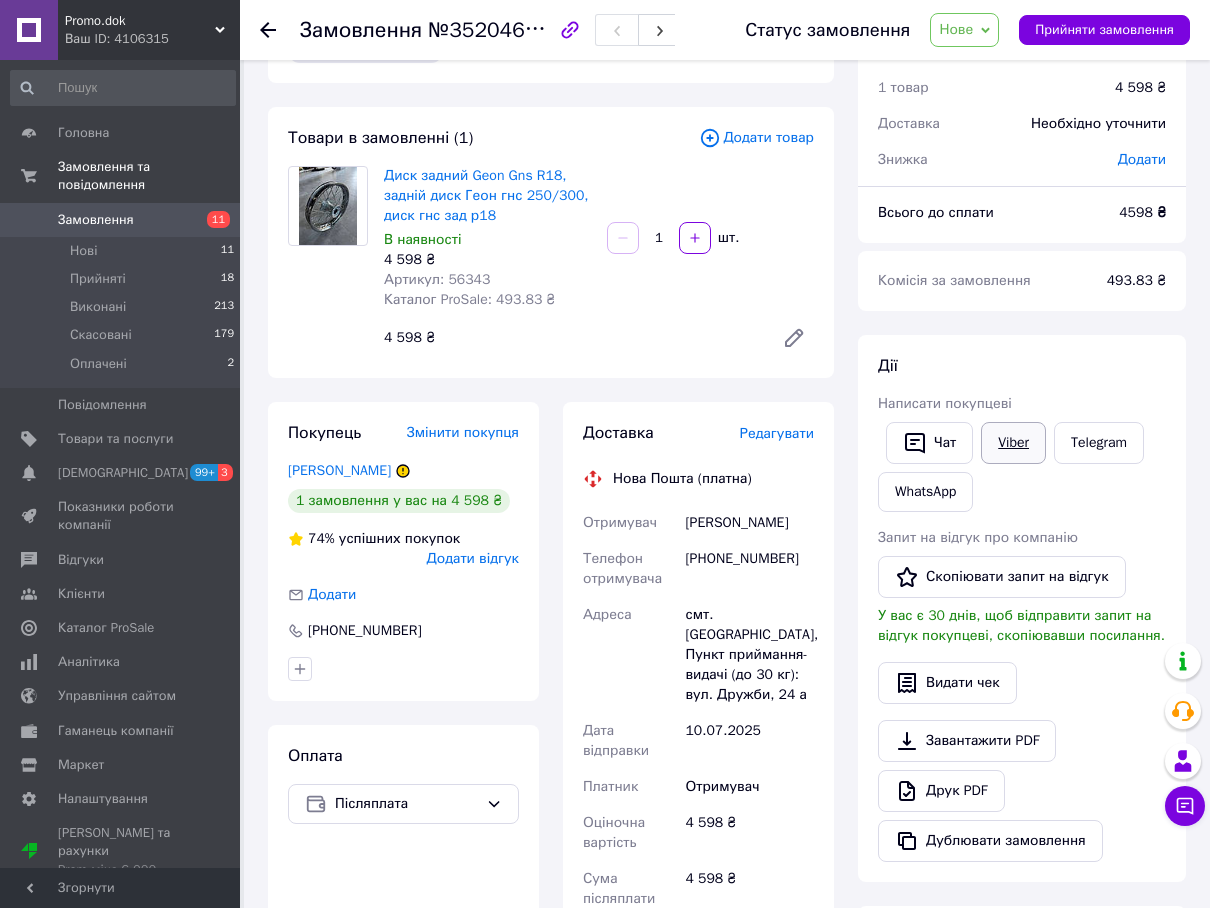 scroll, scrollTop: 100, scrollLeft: 0, axis: vertical 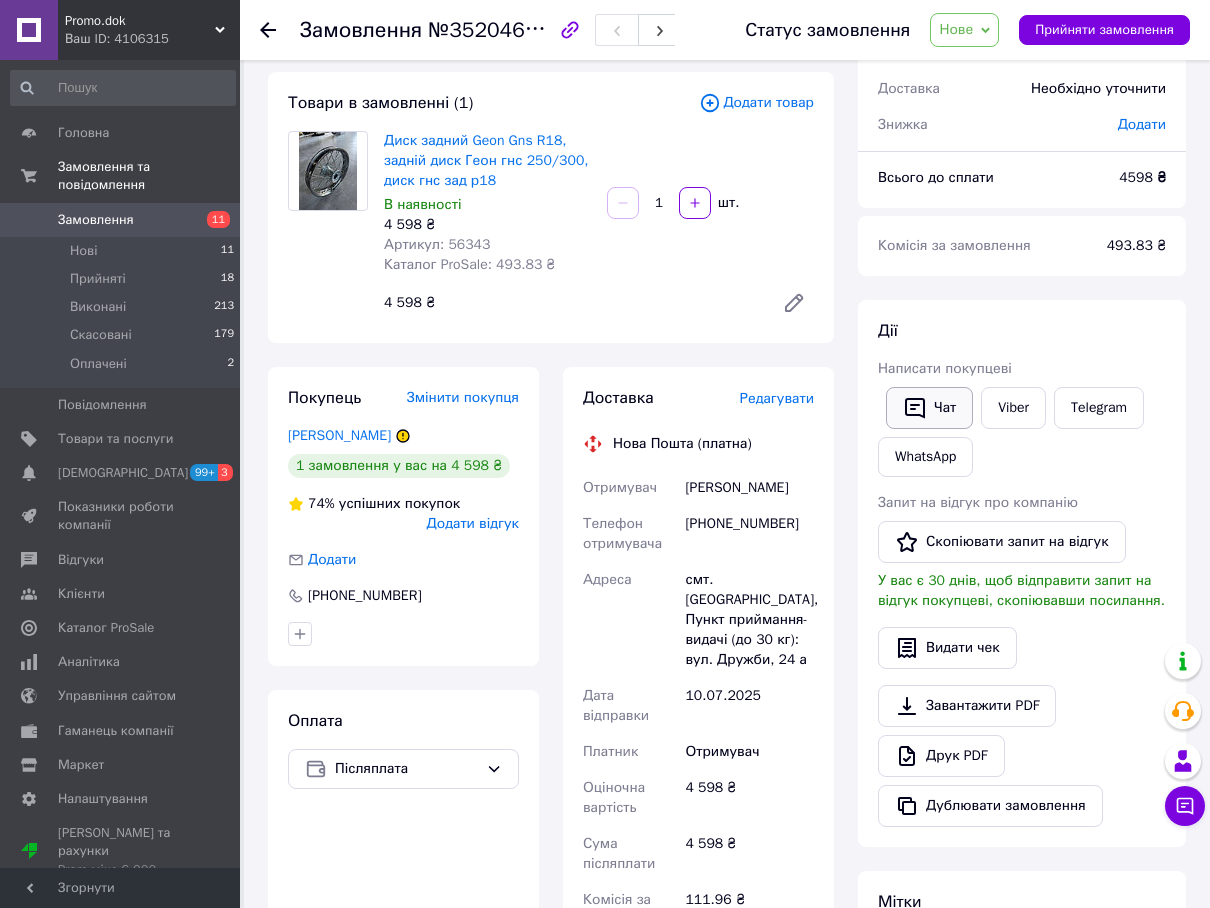 click on "Чат" at bounding box center (929, 408) 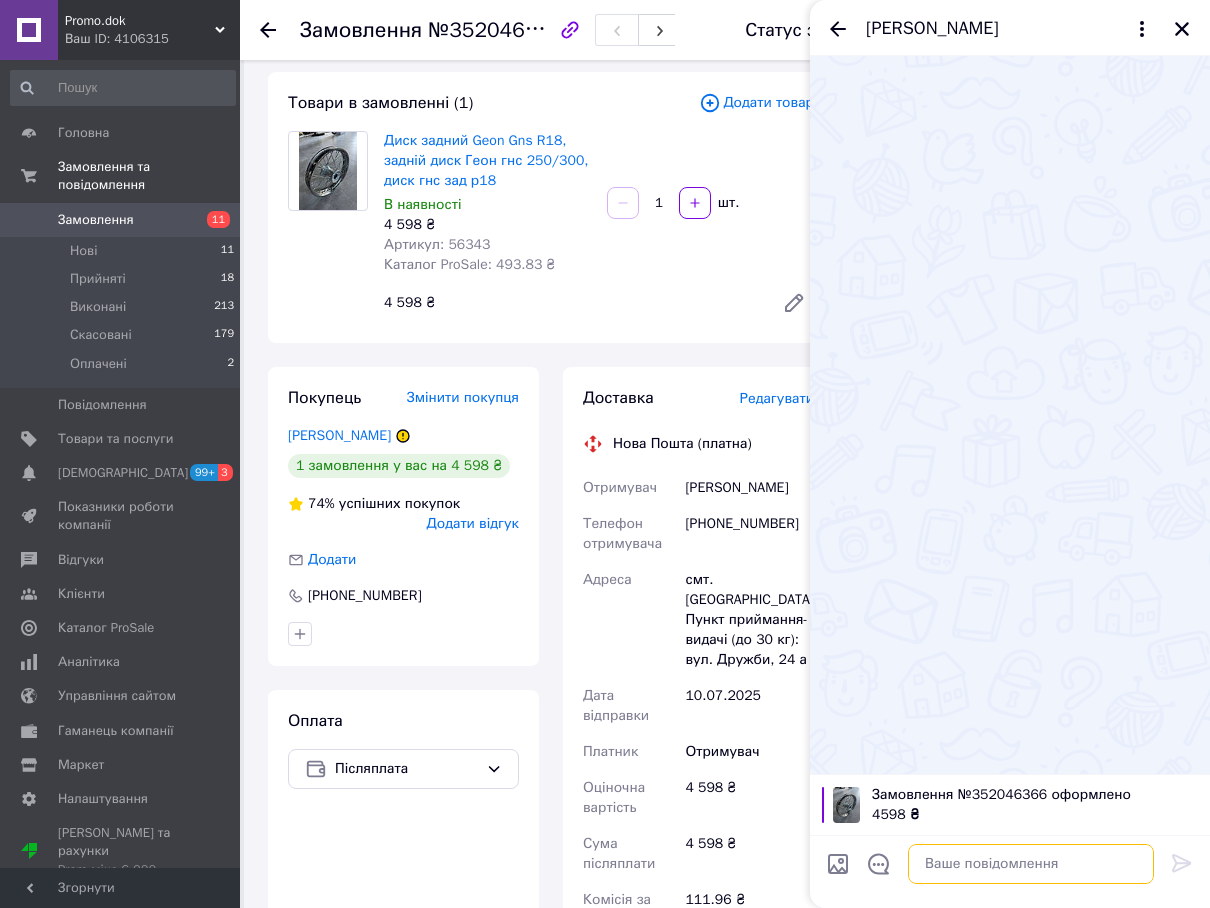 click at bounding box center (1031, 864) 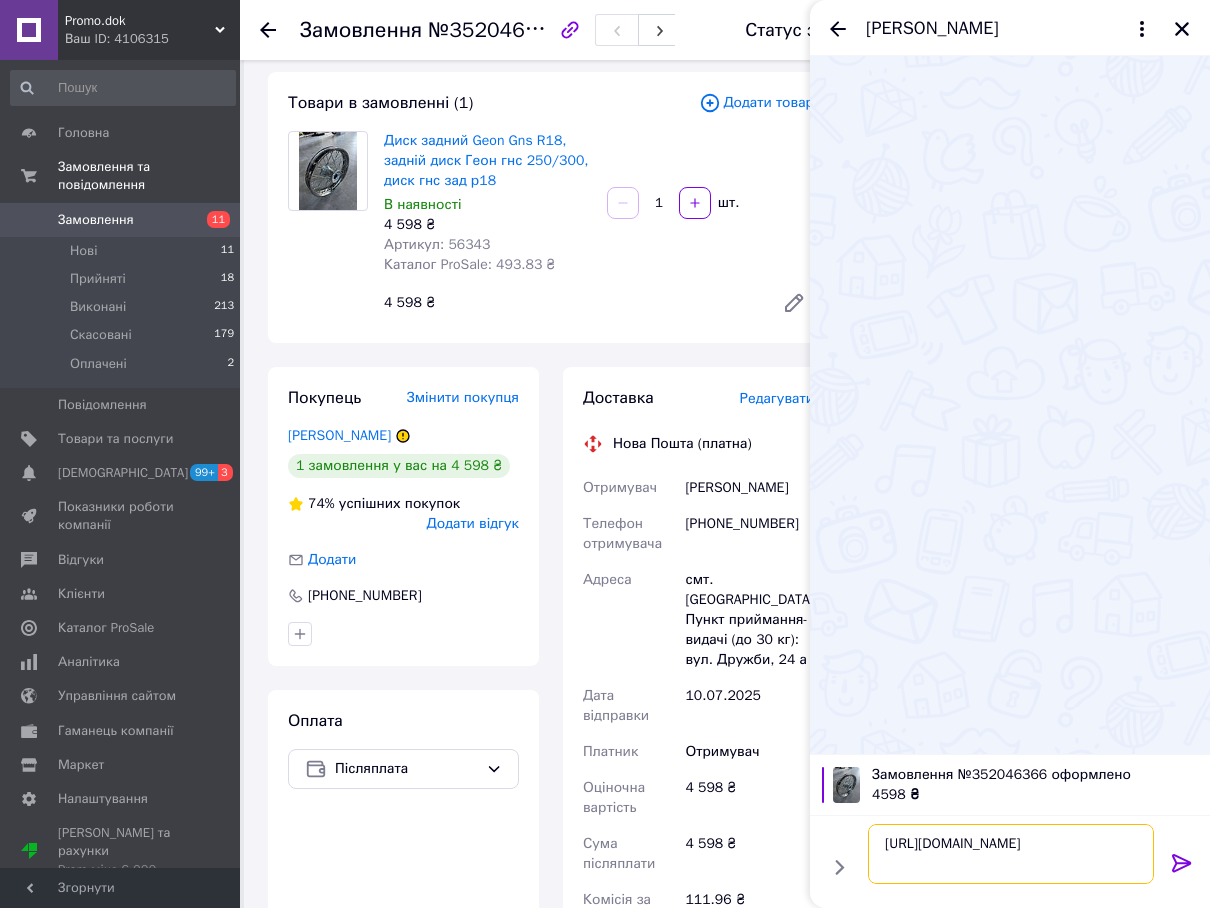 type on "https://my.prom.ua/cabinet/user/orders/352046366" 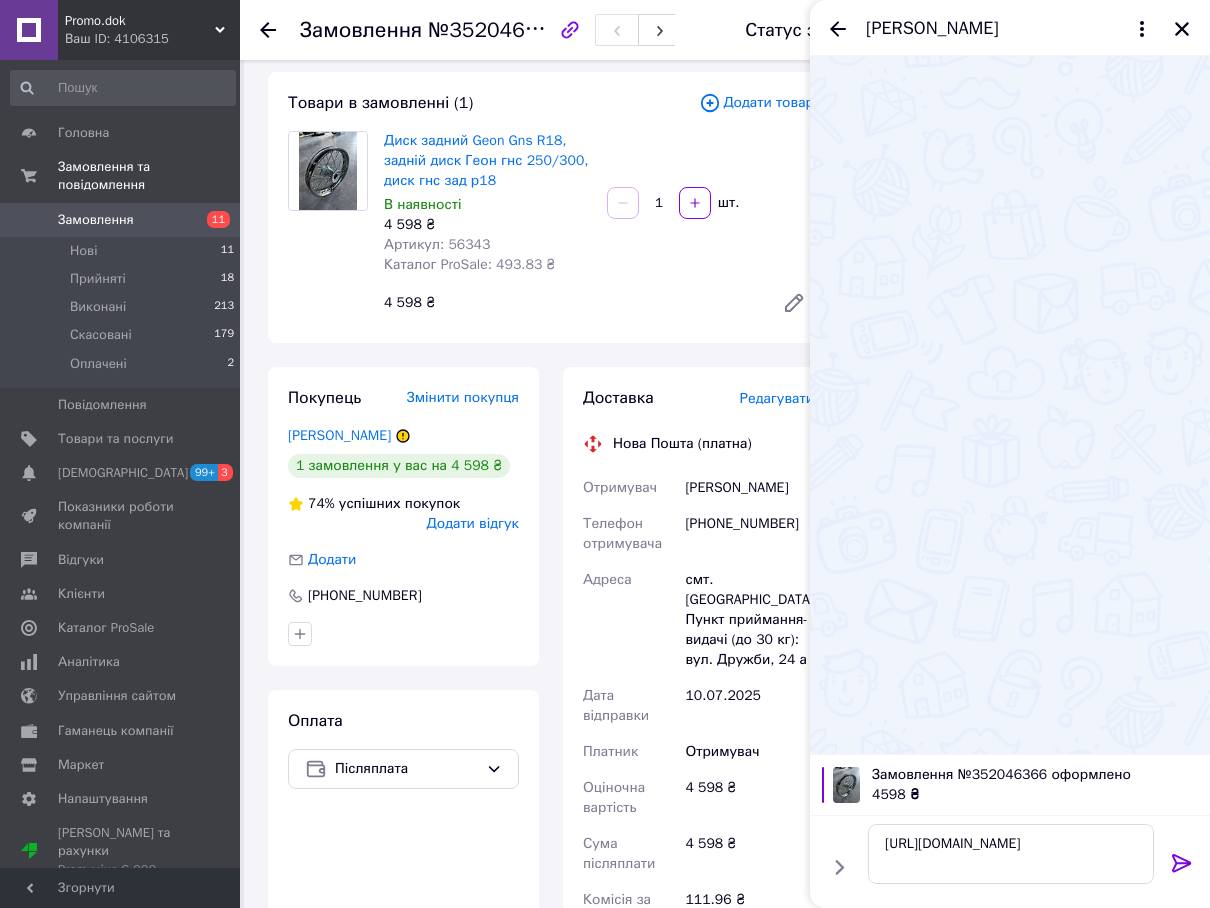 click 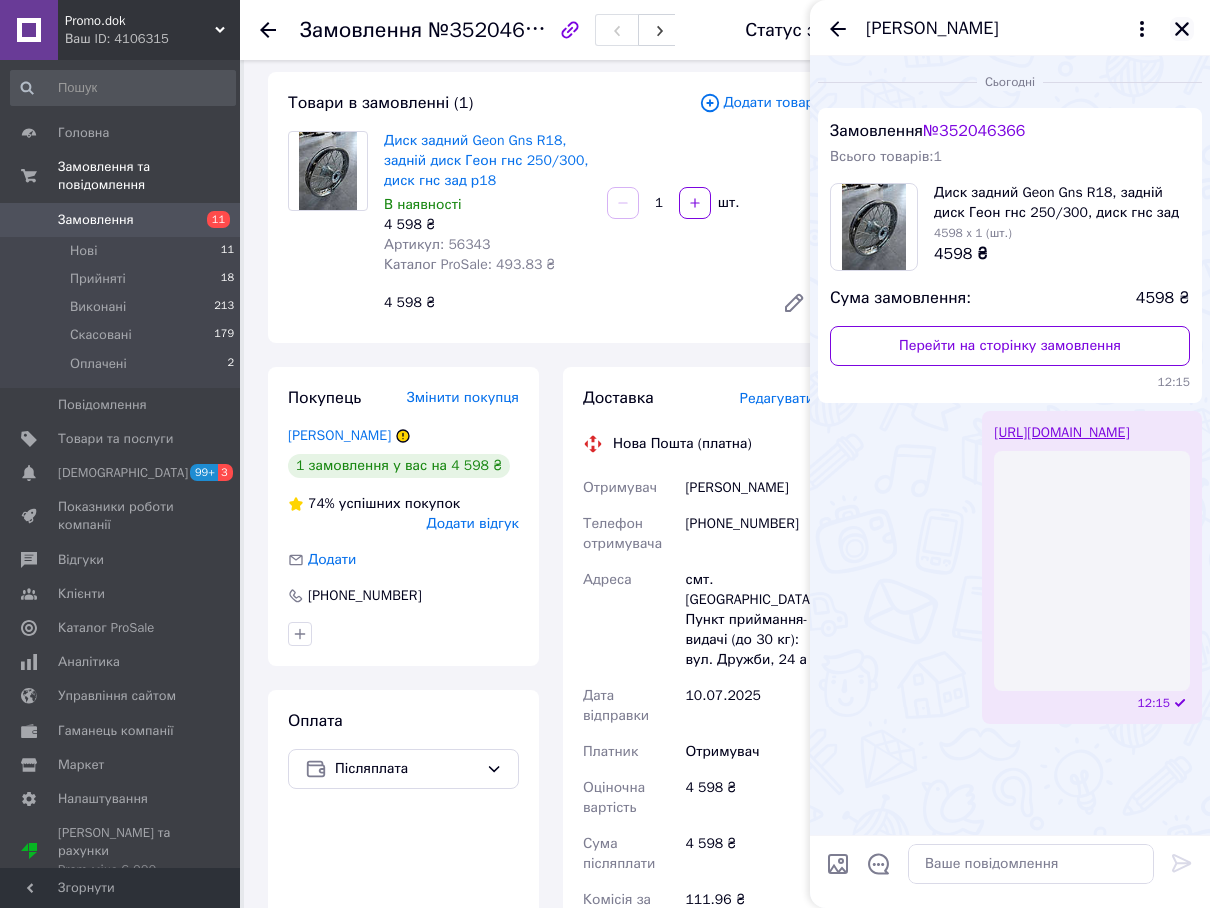 click 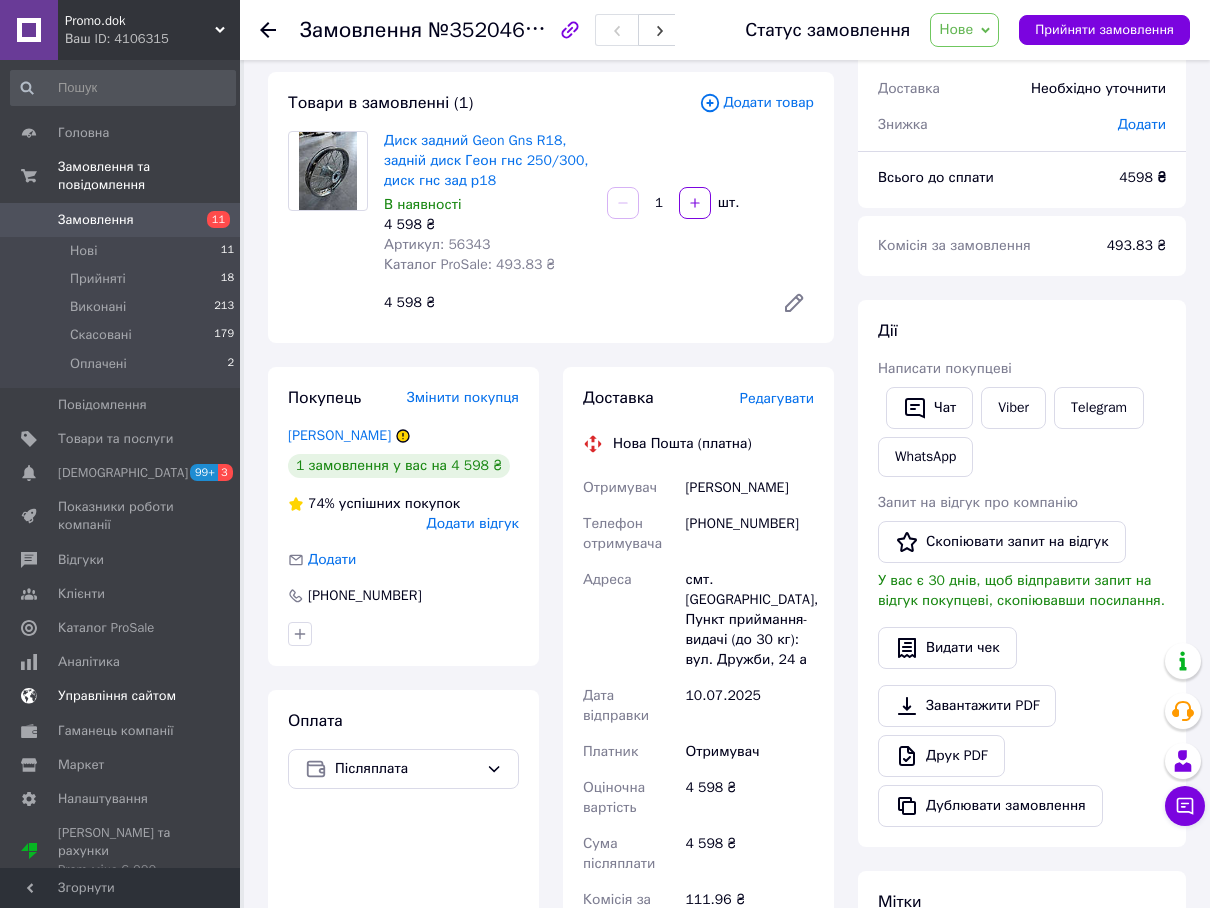 click on "Управління сайтом" at bounding box center [117, 696] 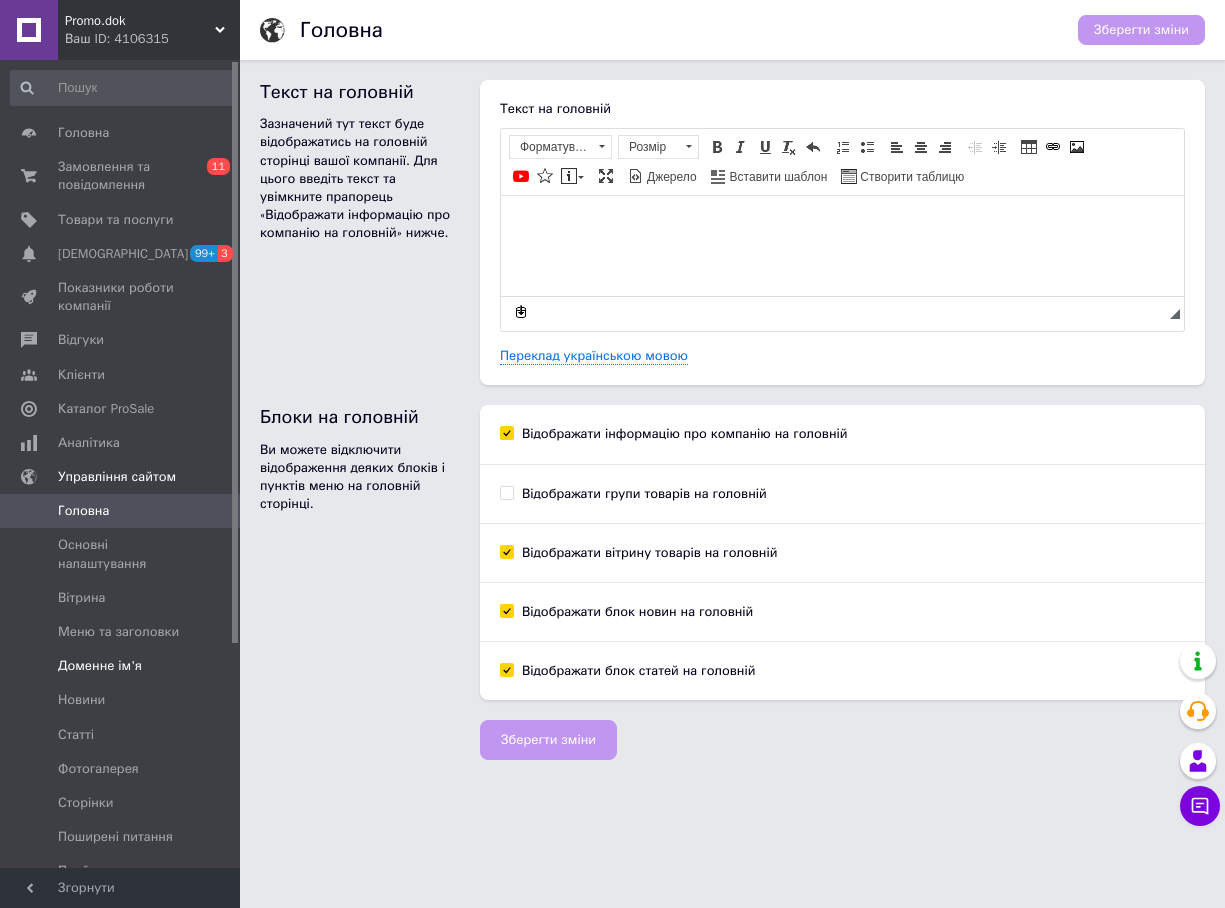 scroll, scrollTop: 0, scrollLeft: 0, axis: both 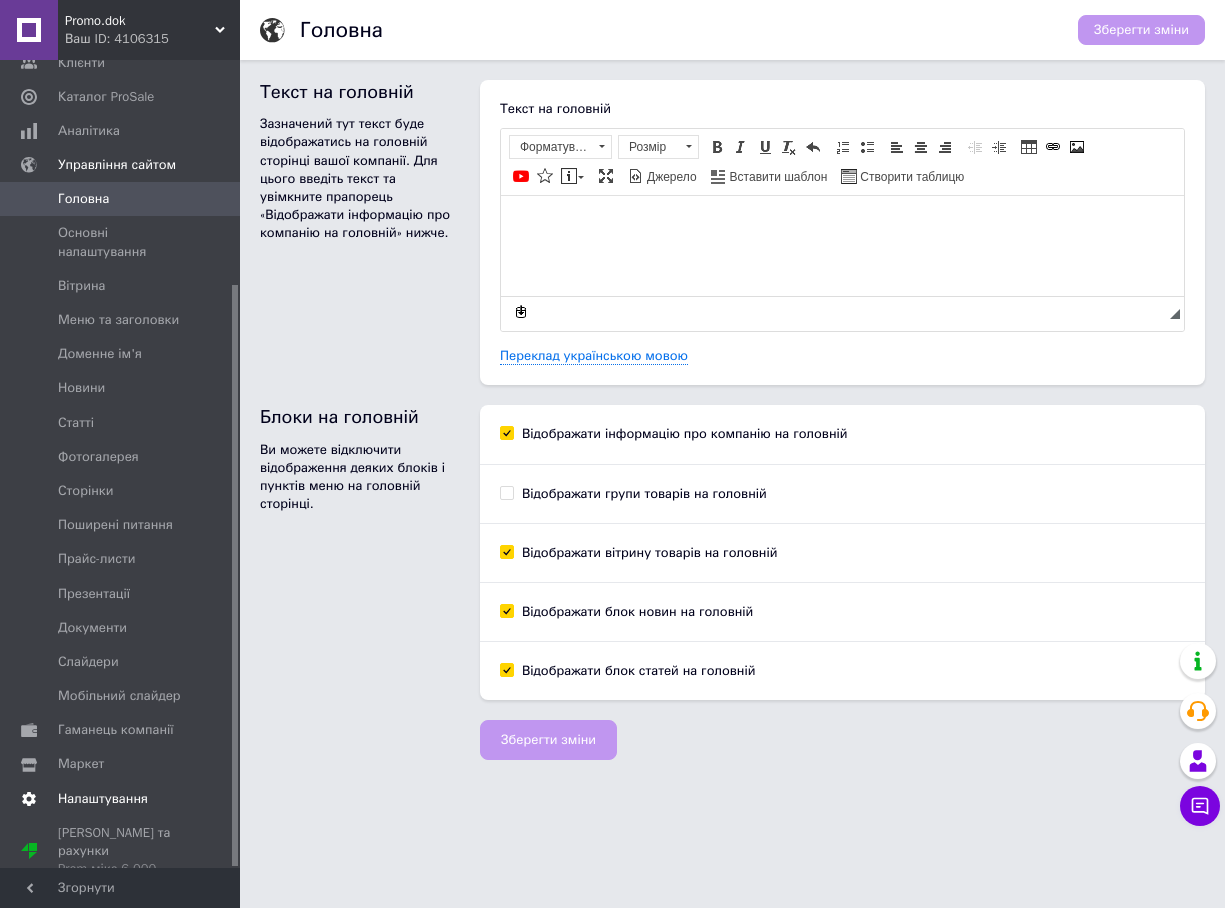 click on "Налаштування" at bounding box center [123, 799] 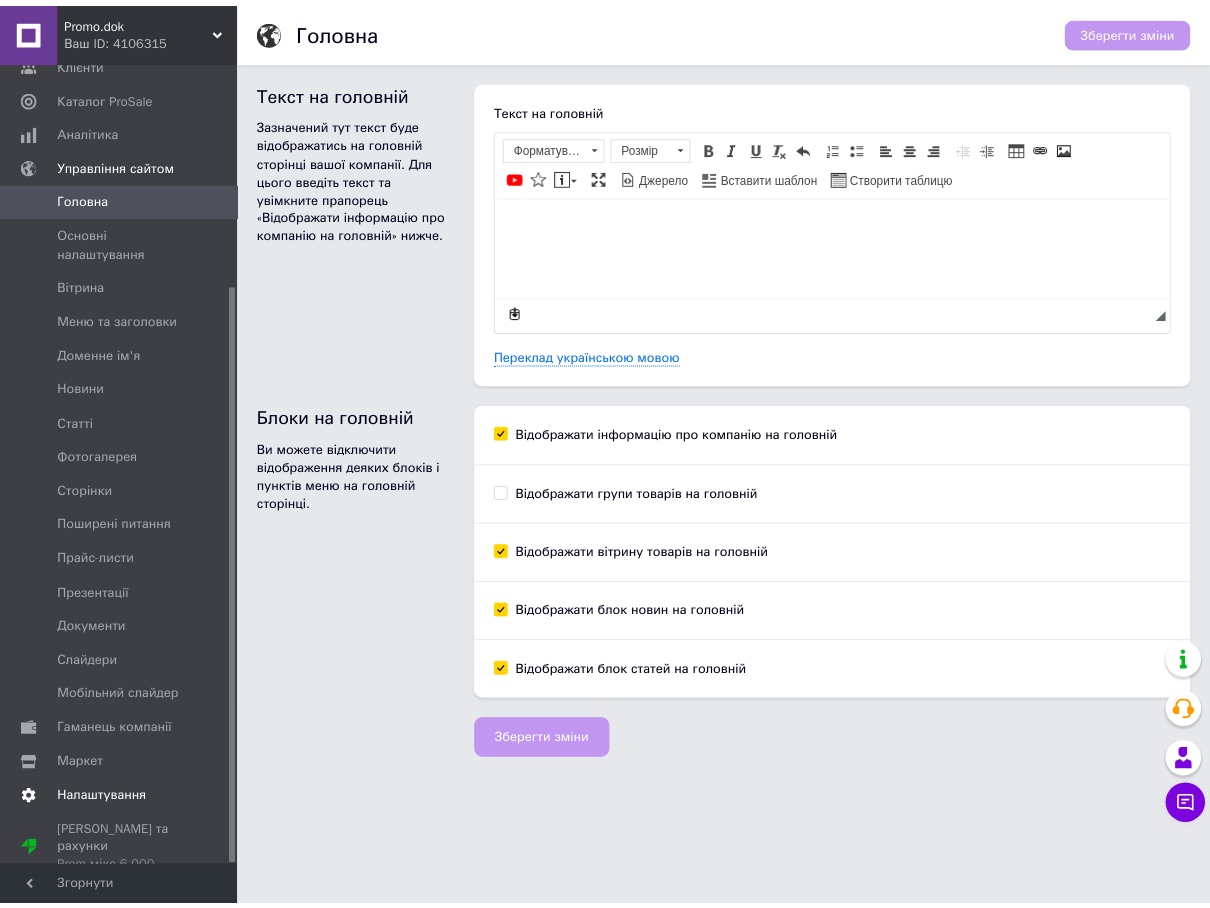 scroll, scrollTop: 246, scrollLeft: 0, axis: vertical 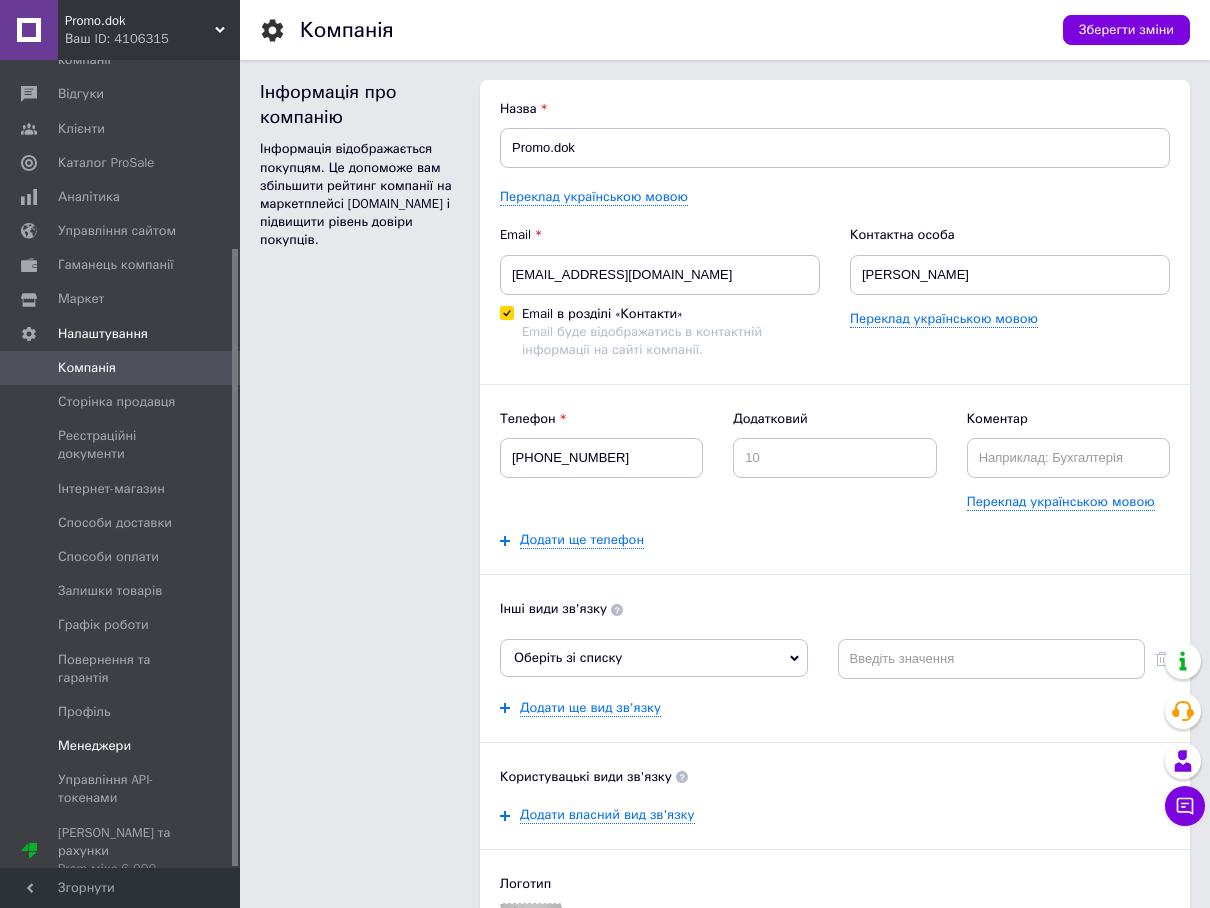 click on "Менеджери" at bounding box center [94, 746] 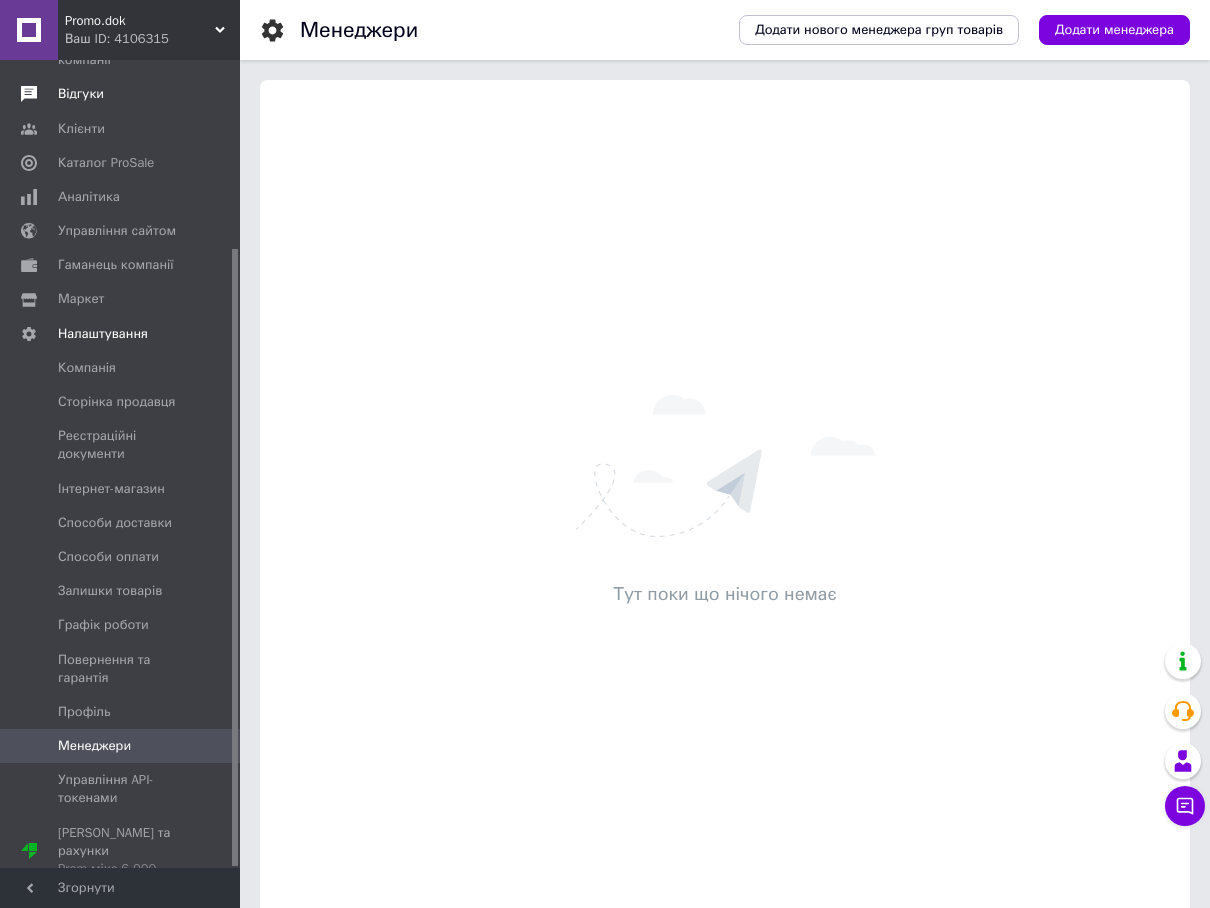 click on "Відгуки" at bounding box center (121, 94) 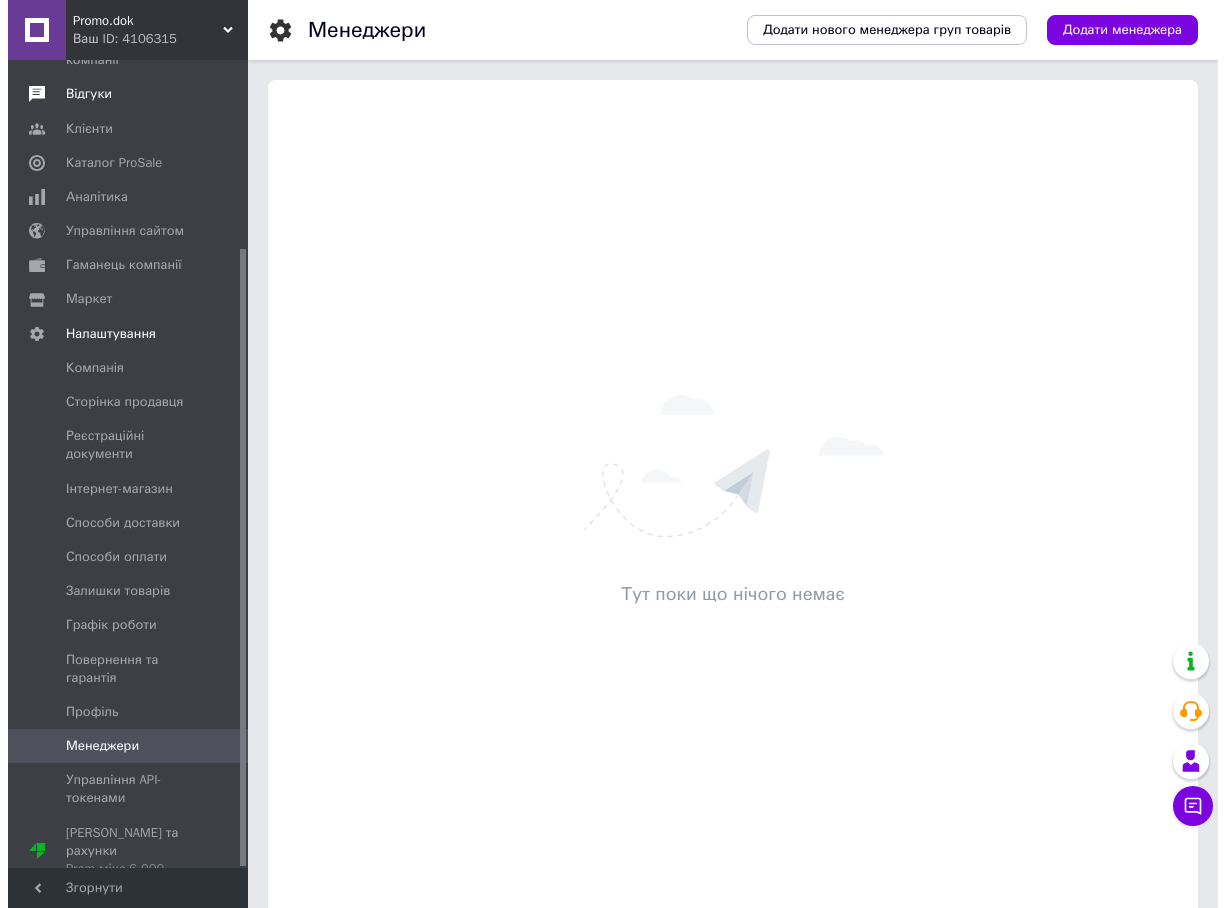 scroll, scrollTop: 0, scrollLeft: 0, axis: both 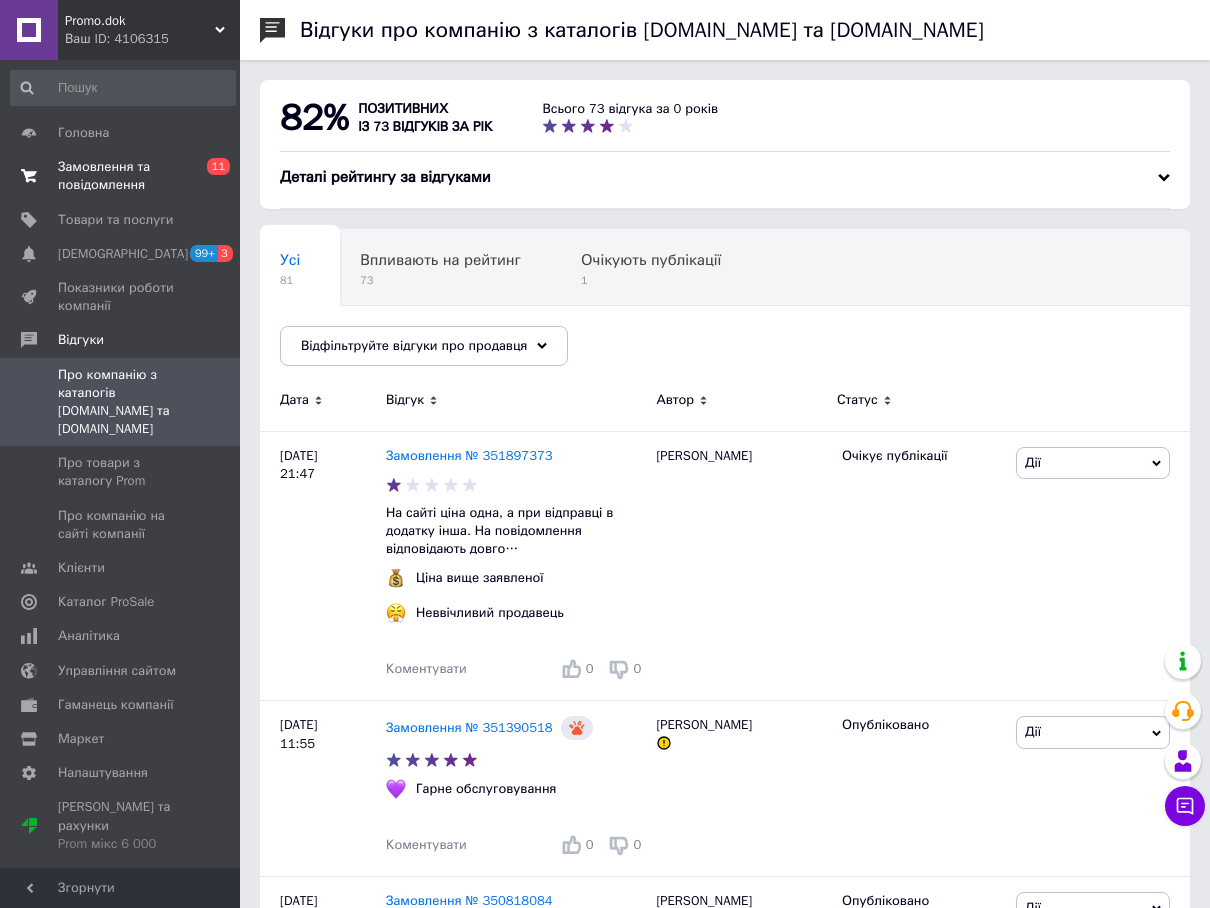 click on "Замовлення та повідомлення 0 11" at bounding box center [123, 176] 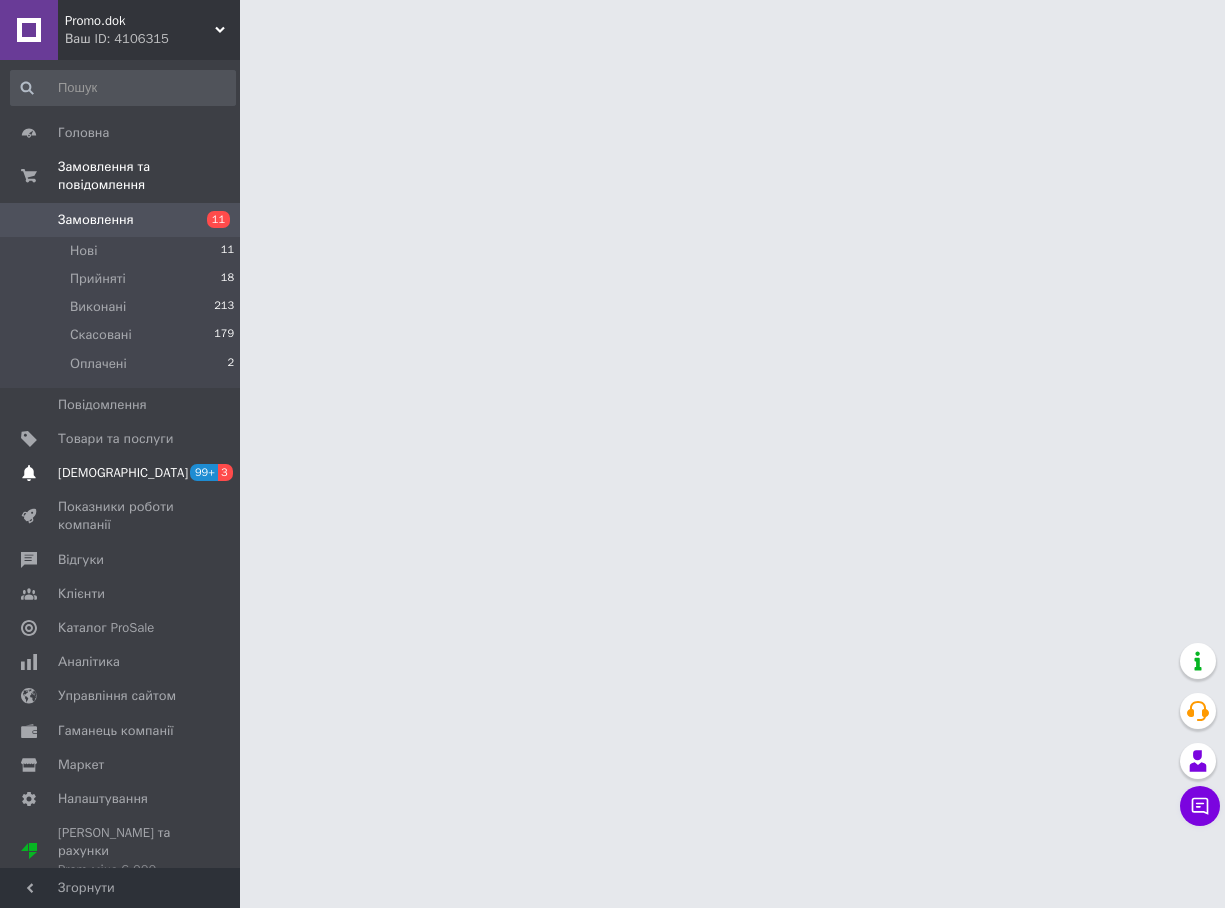 click on "[DEMOGRAPHIC_DATA]" at bounding box center (123, 473) 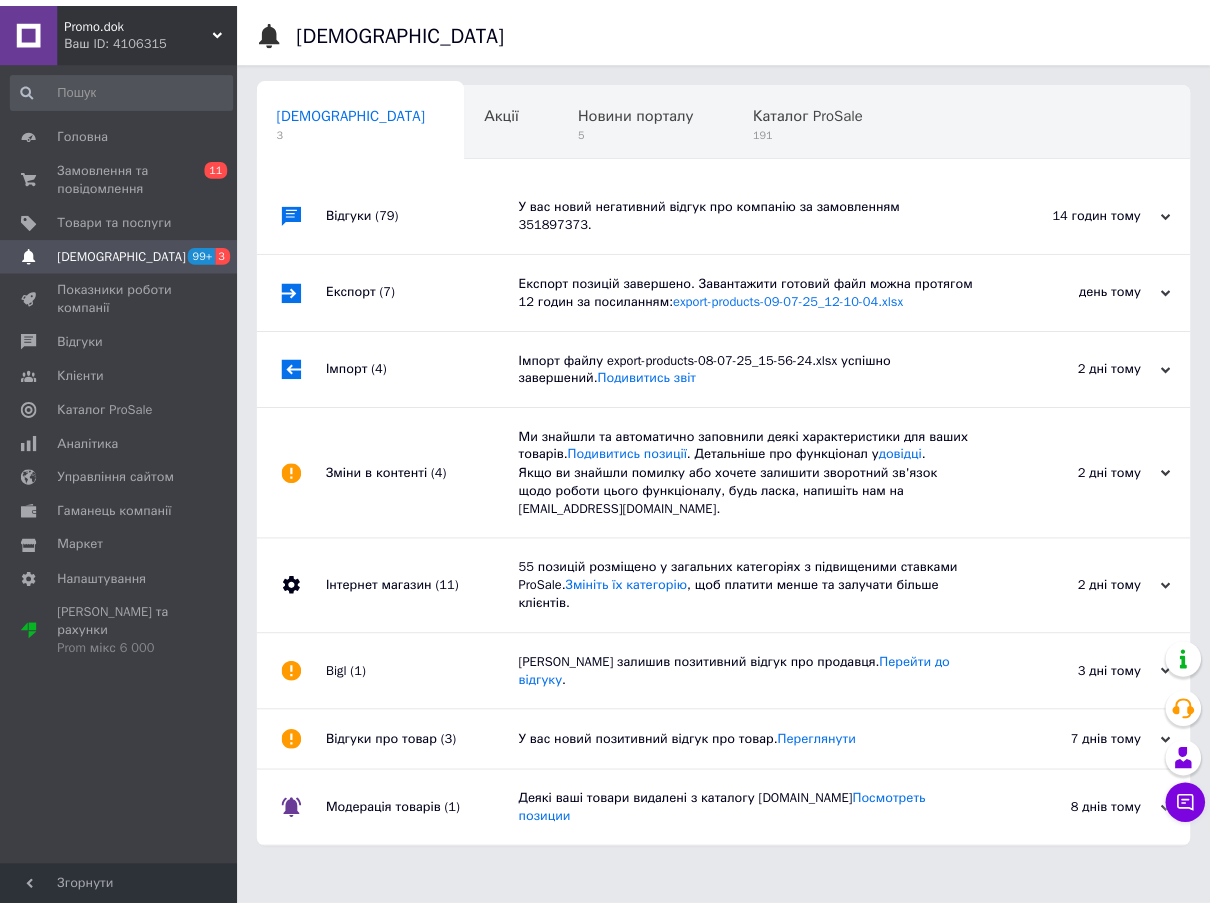scroll, scrollTop: 0, scrollLeft: 6, axis: horizontal 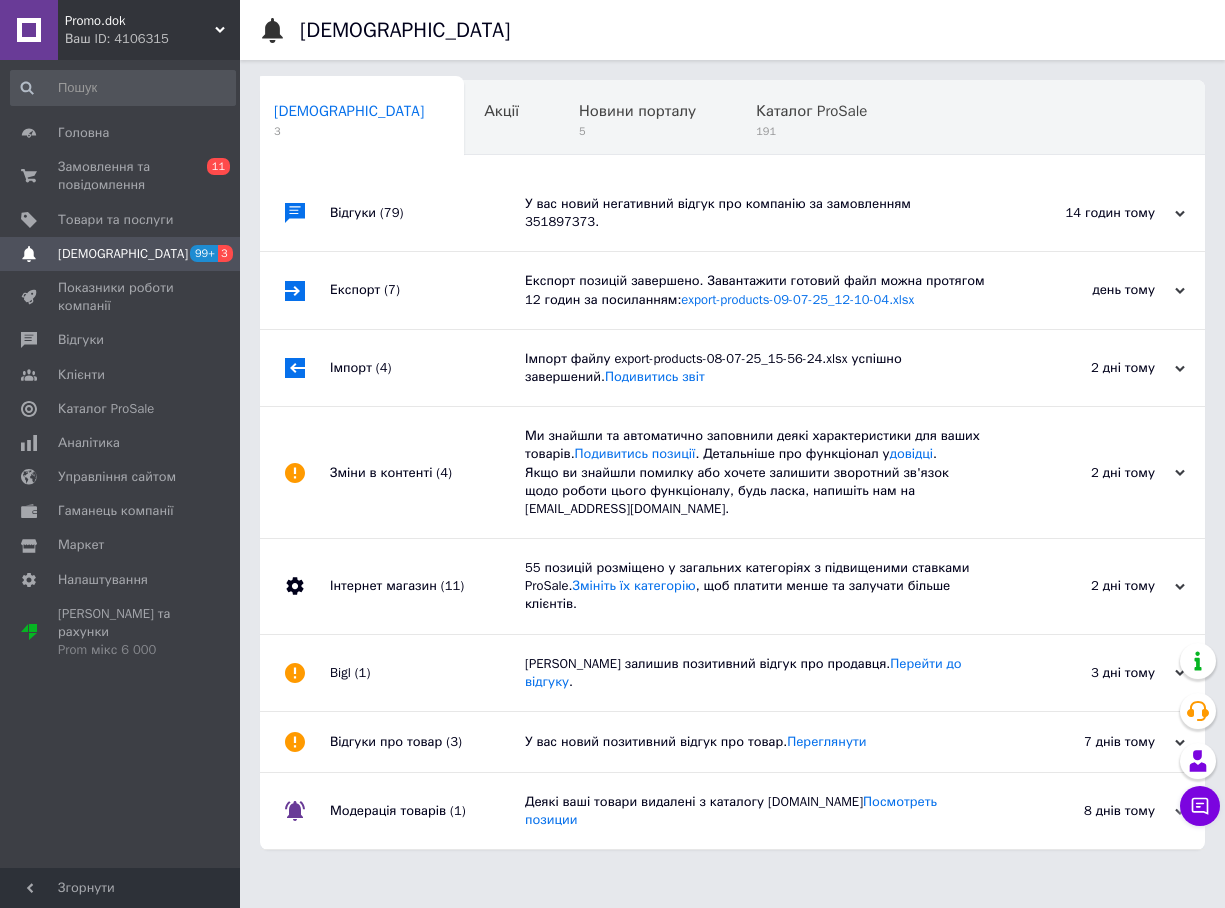 click on "У вас новий негативний відгук про компанію  за замовленням 351897373." at bounding box center [755, 213] 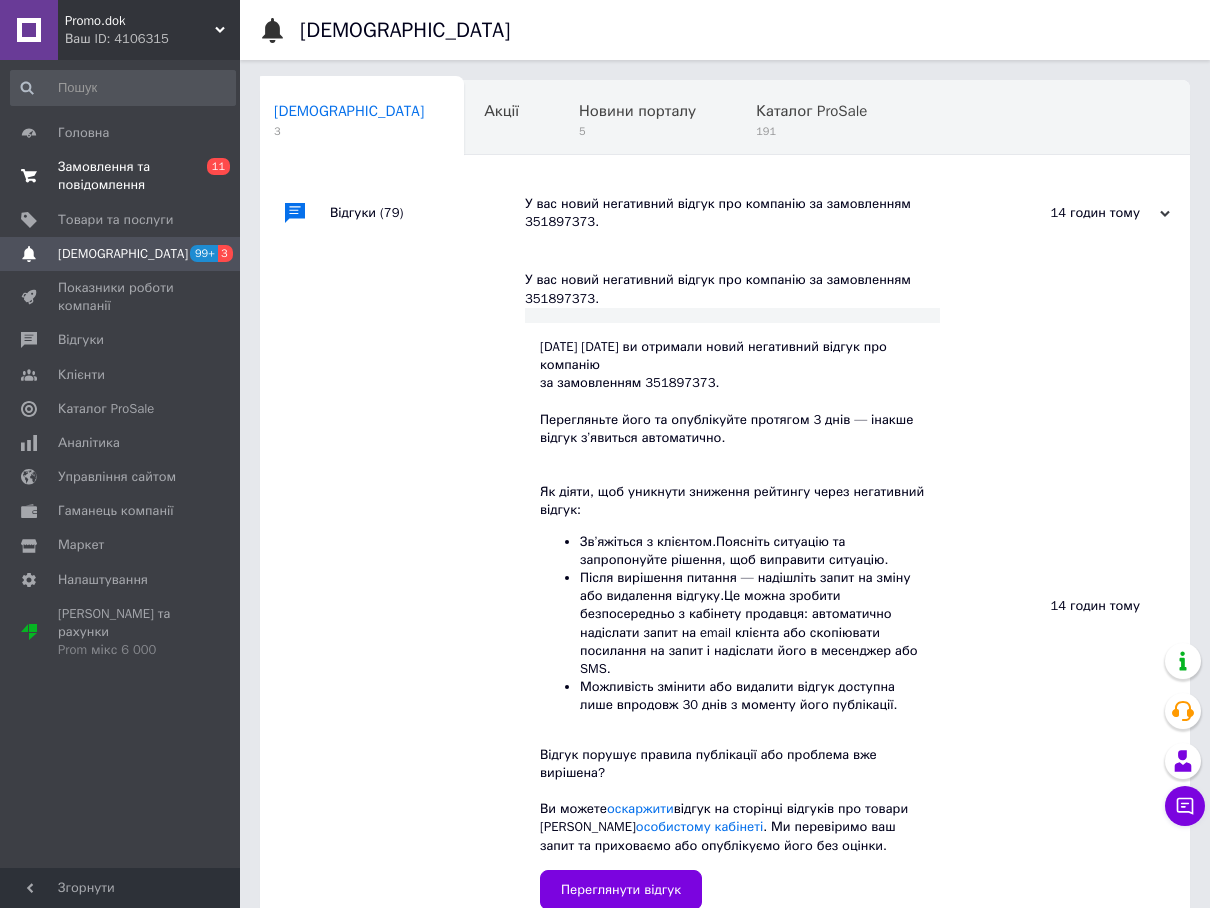 click on "Замовлення та повідомлення" at bounding box center (121, 176) 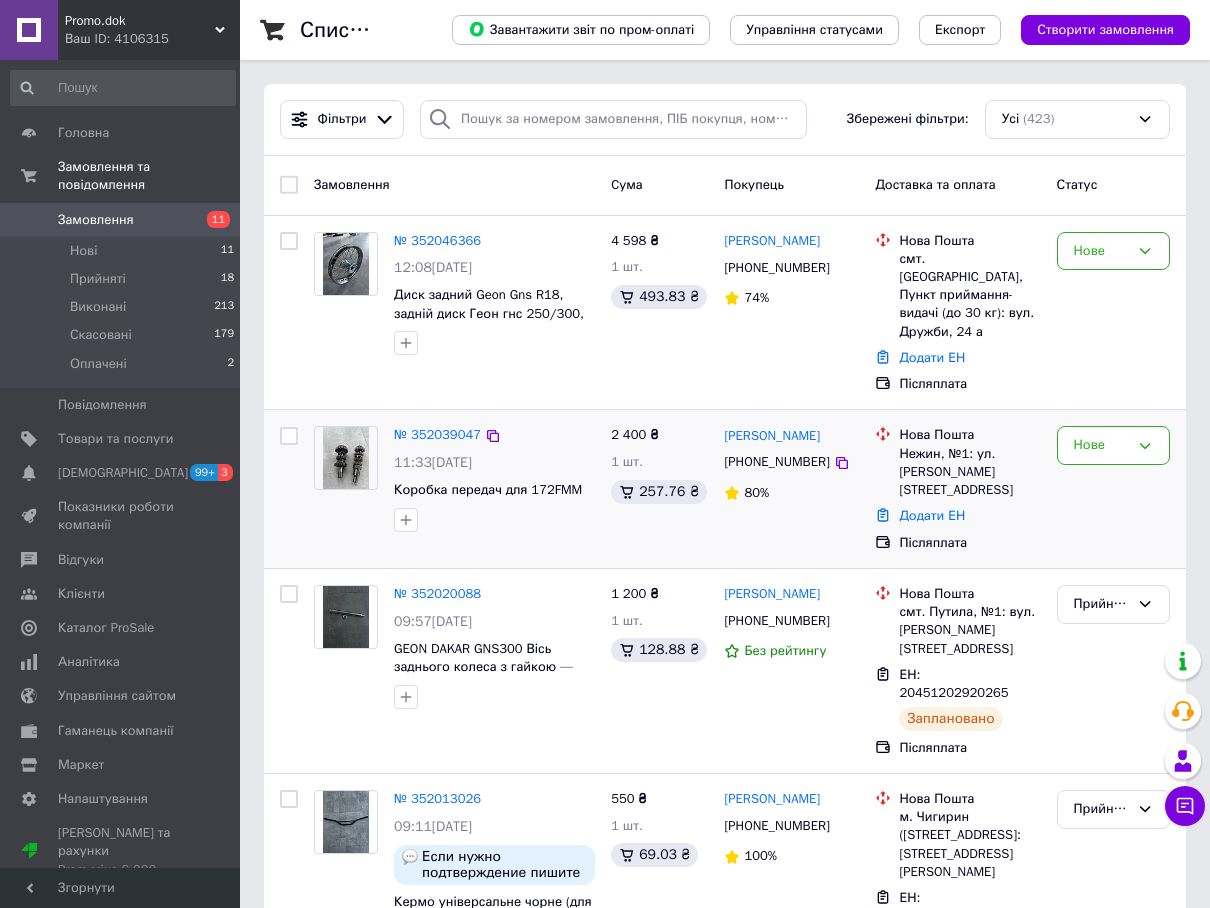 click at bounding box center (346, 458) 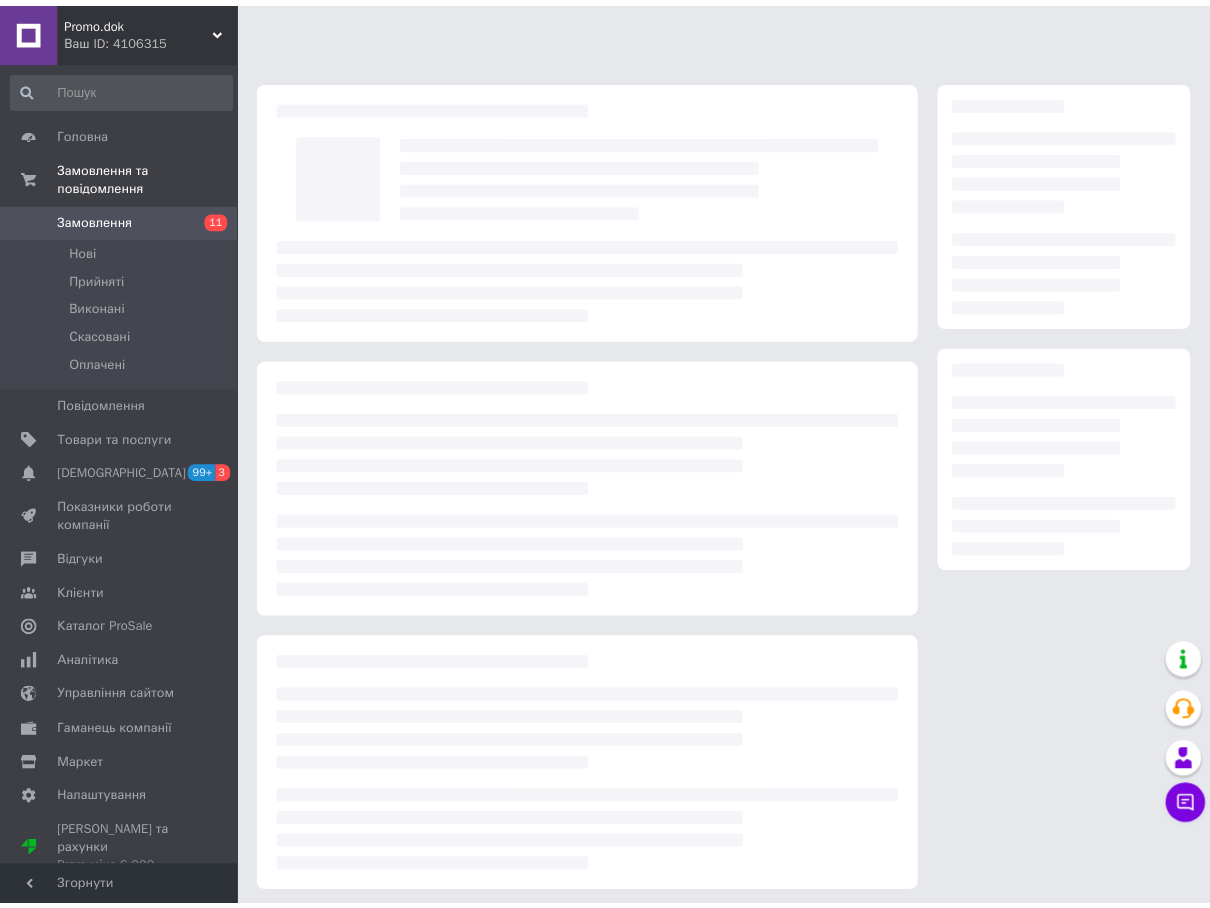 scroll, scrollTop: 0, scrollLeft: 0, axis: both 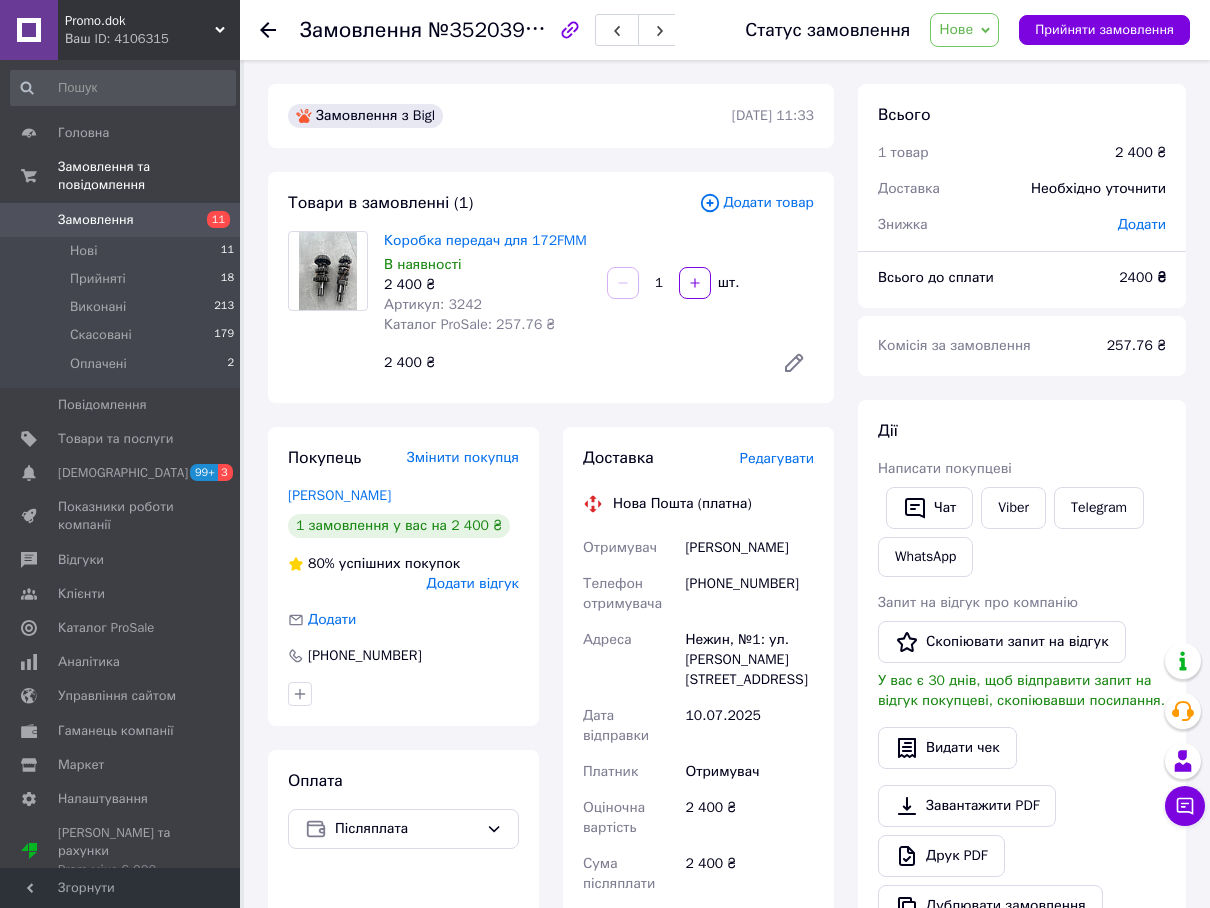 click 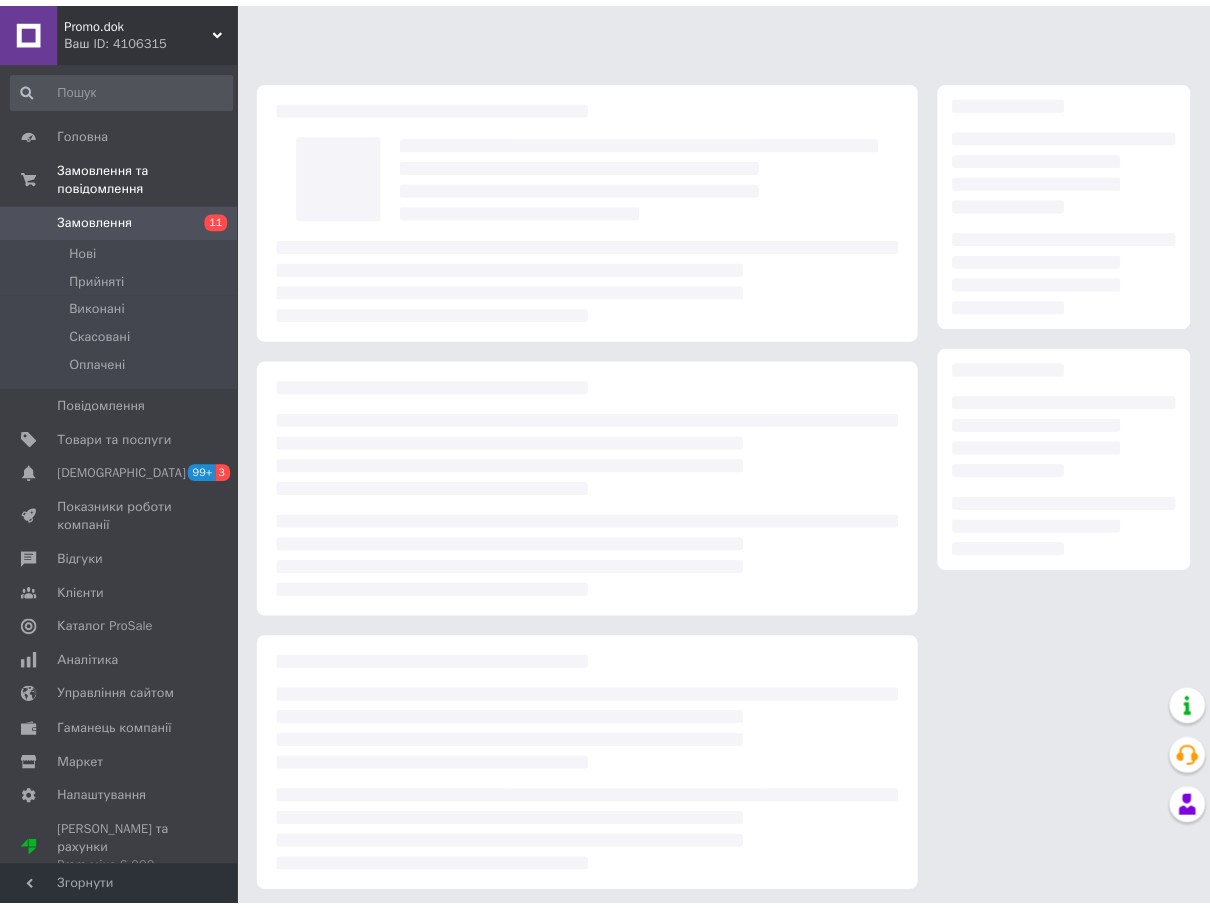 scroll, scrollTop: 0, scrollLeft: 0, axis: both 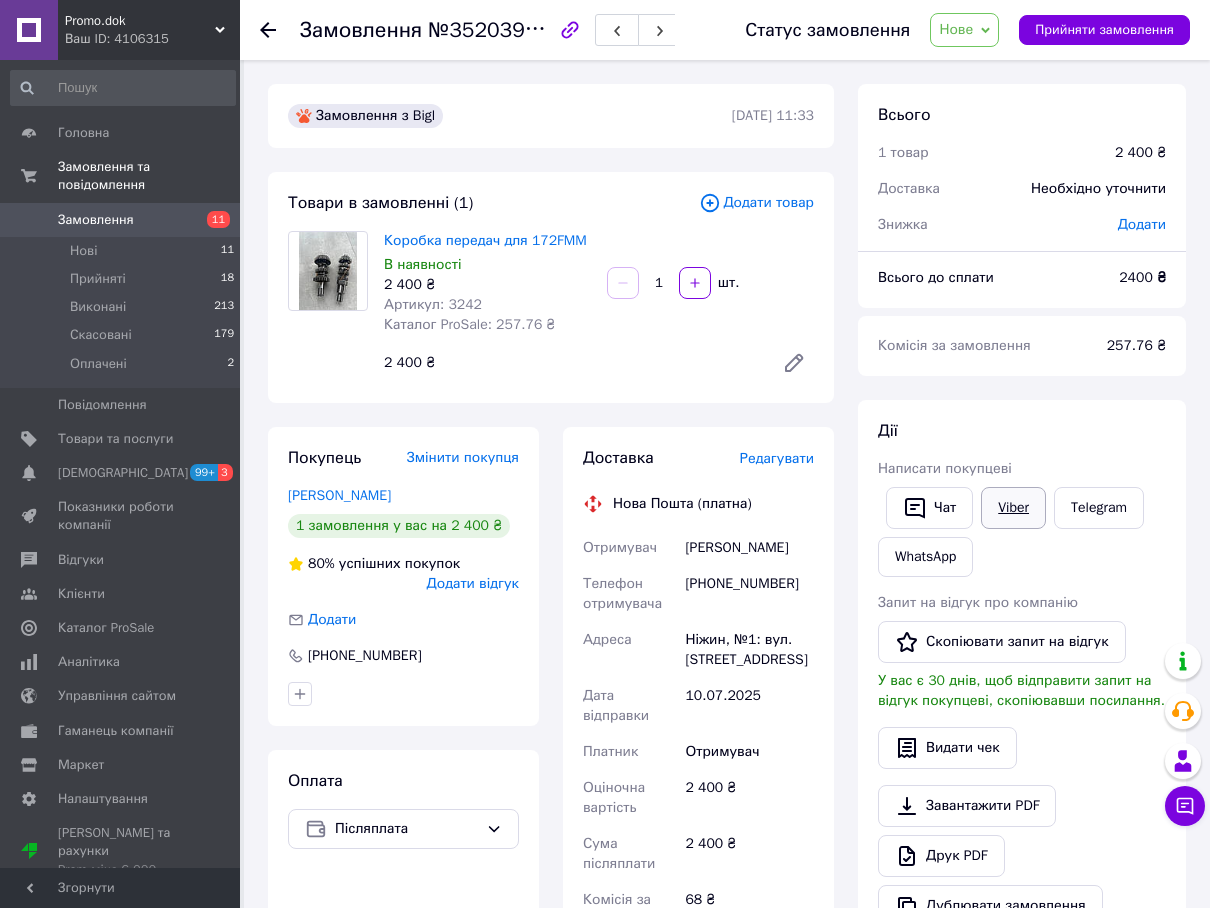 click on "Viber" at bounding box center [1013, 508] 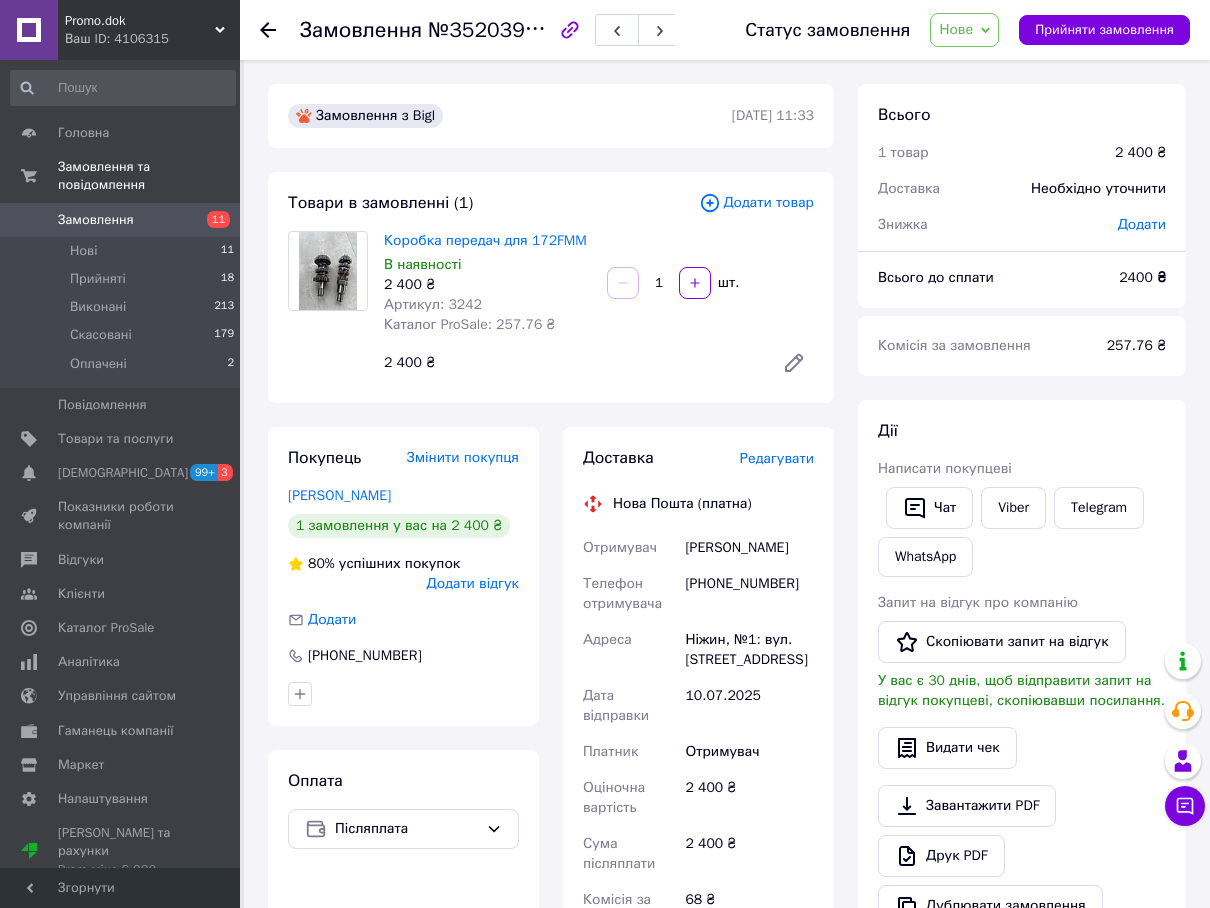 click on "[PHONE_NUMBER]" at bounding box center [749, 594] 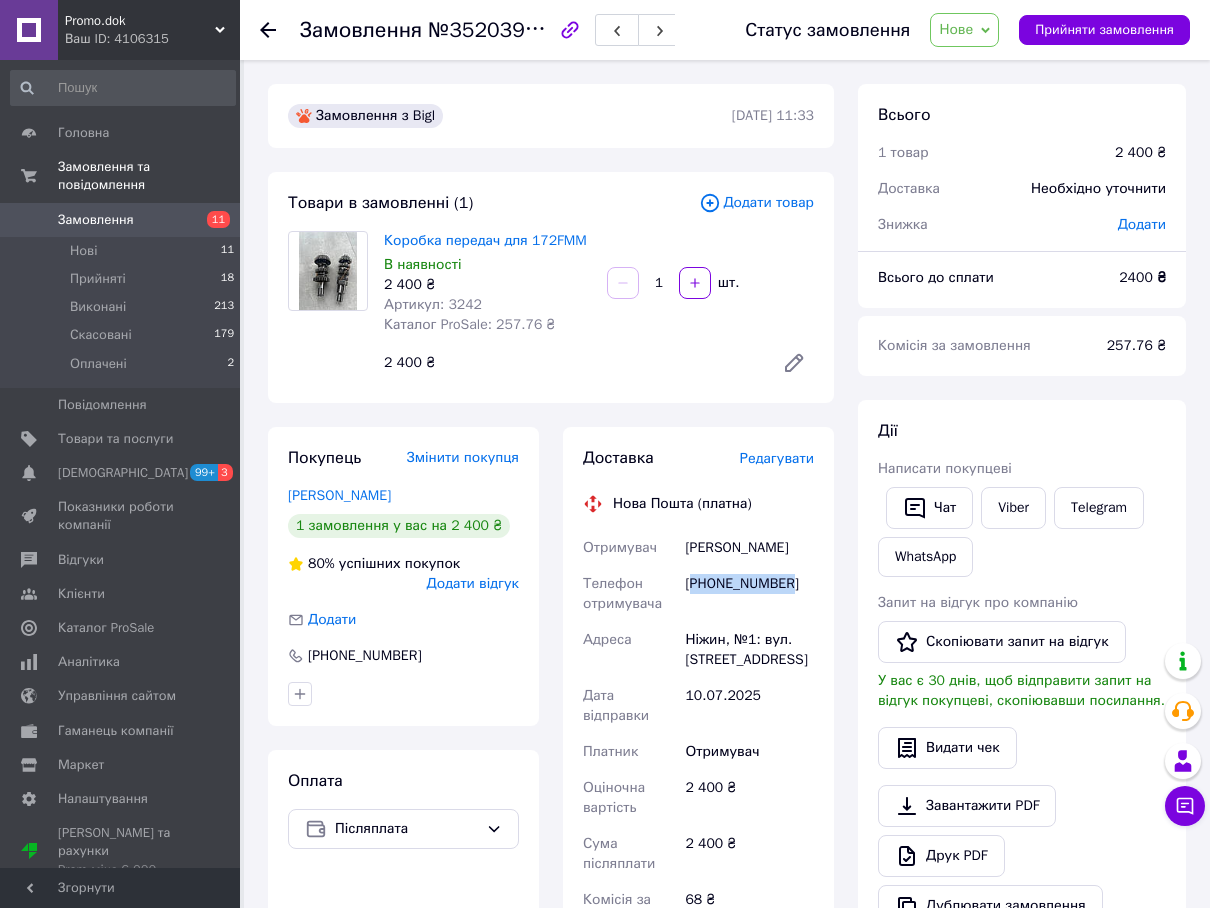 click on "[PHONE_NUMBER]" at bounding box center [749, 594] 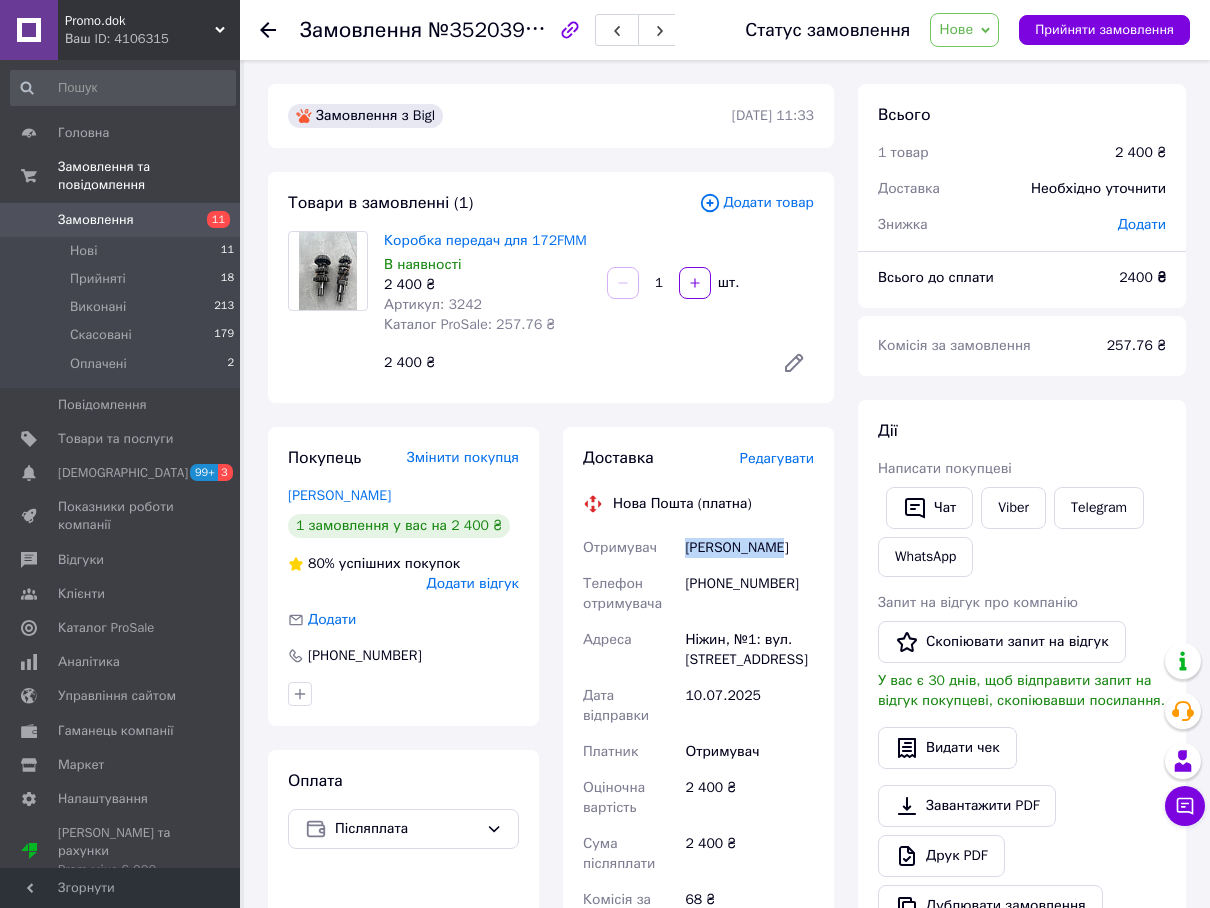 drag, startPoint x: 689, startPoint y: 545, endPoint x: 774, endPoint y: 553, distance: 85.37564 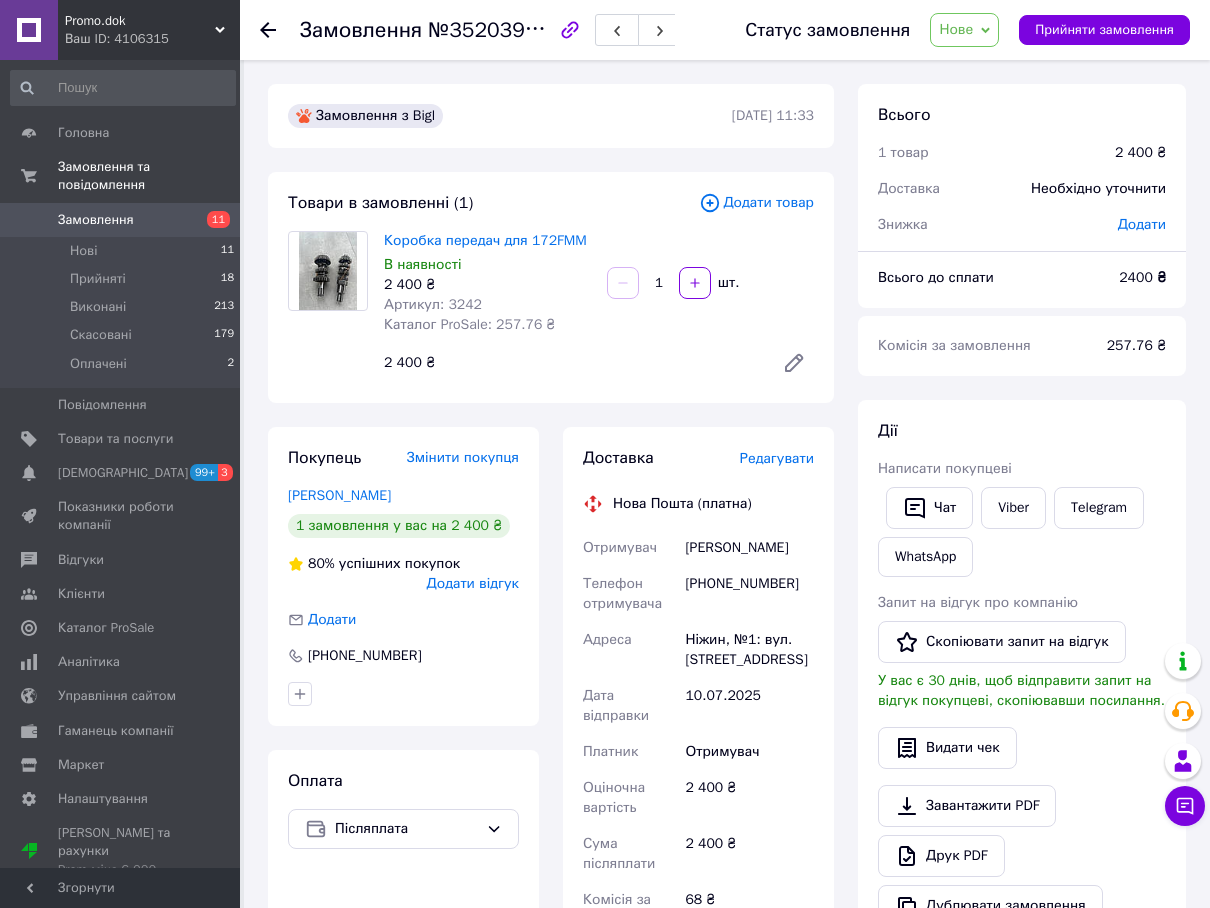 drag, startPoint x: 774, startPoint y: 553, endPoint x: 807, endPoint y: 552, distance: 33.01515 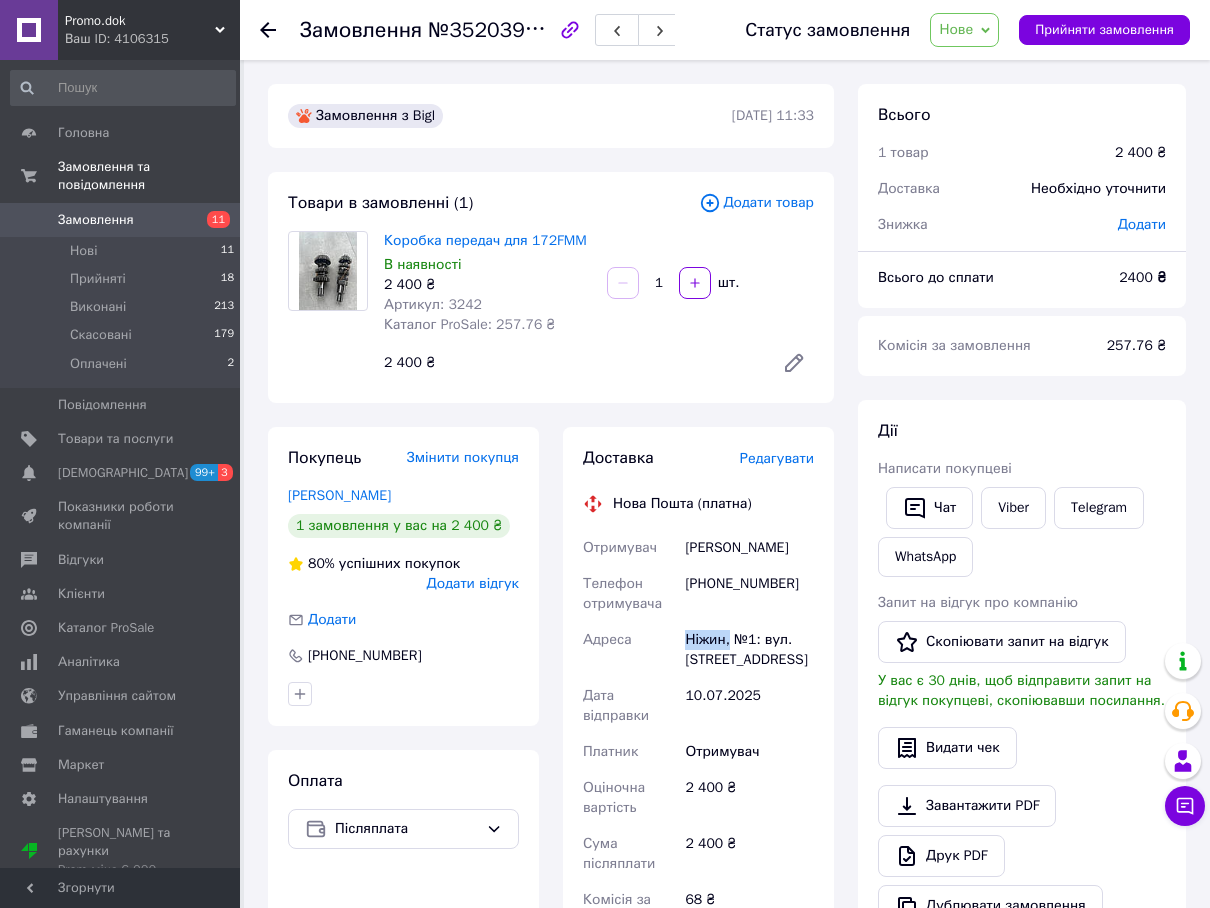 drag, startPoint x: 685, startPoint y: 638, endPoint x: 728, endPoint y: 635, distance: 43.104523 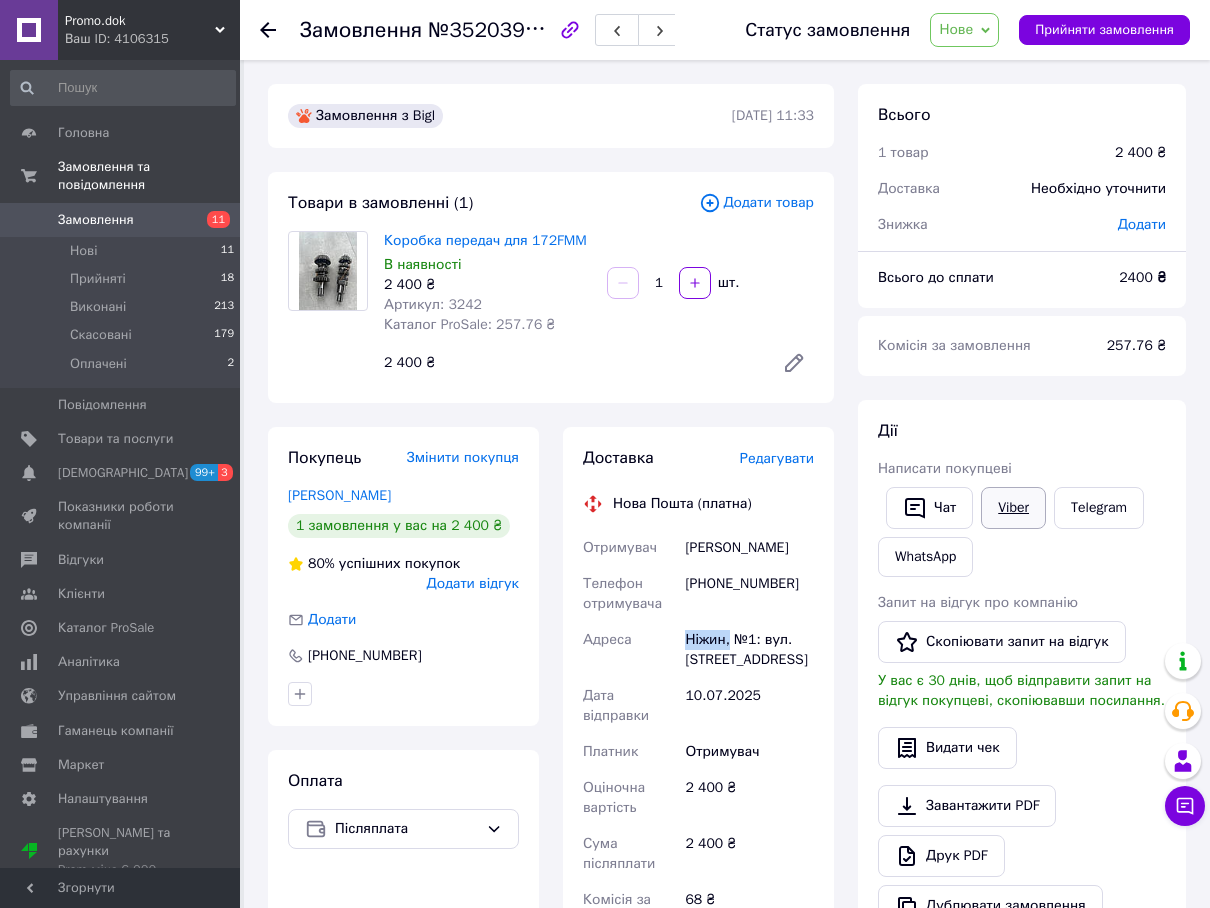 click on "Viber" at bounding box center (1013, 508) 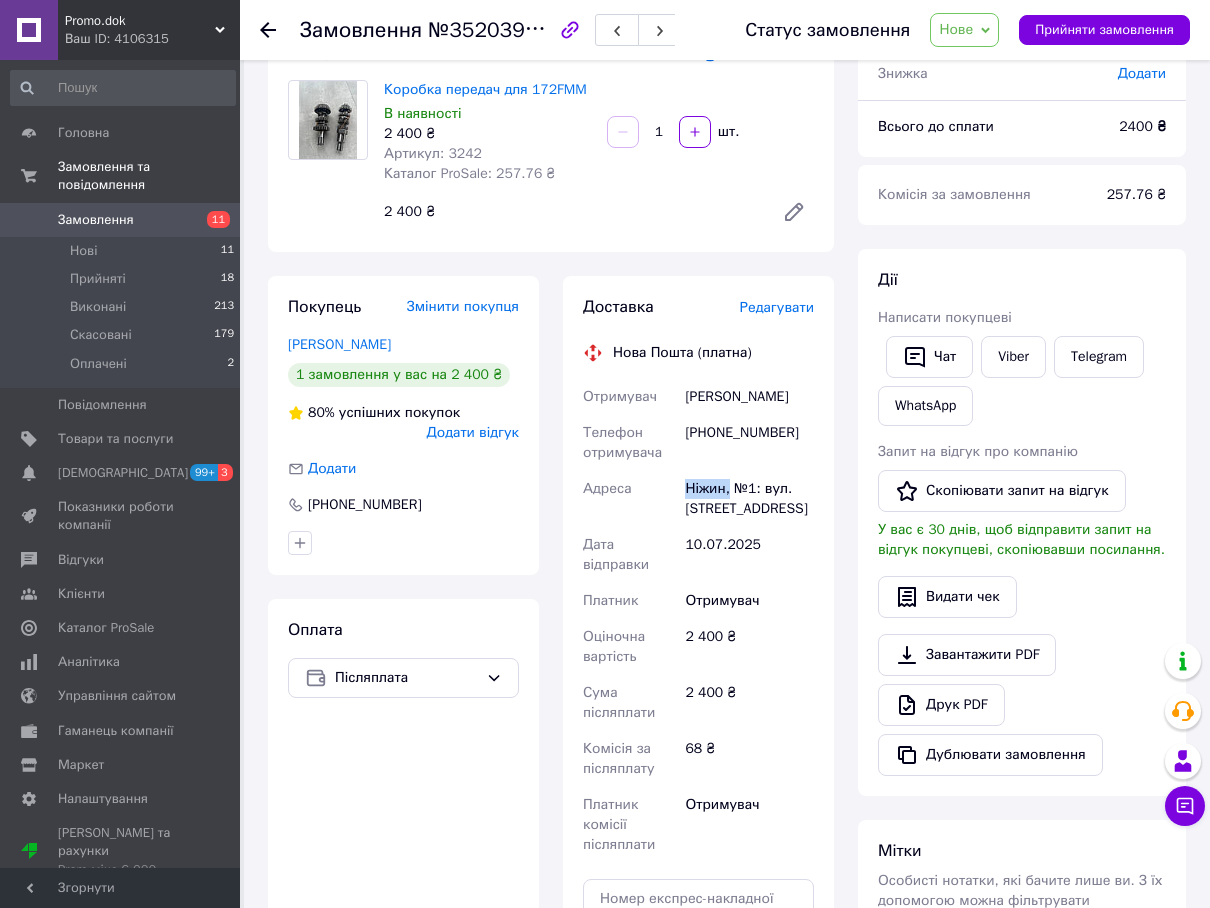 scroll, scrollTop: 400, scrollLeft: 0, axis: vertical 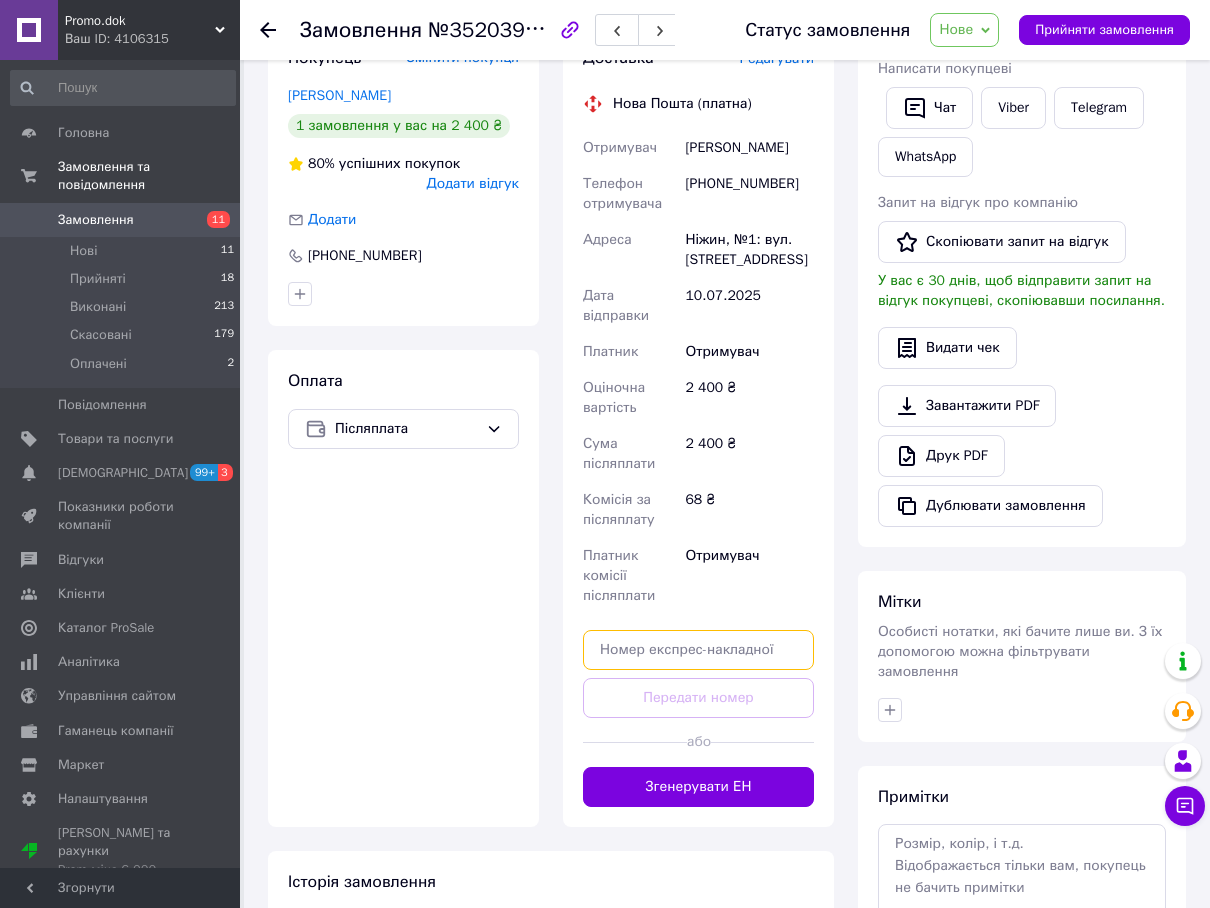 click at bounding box center [698, 650] 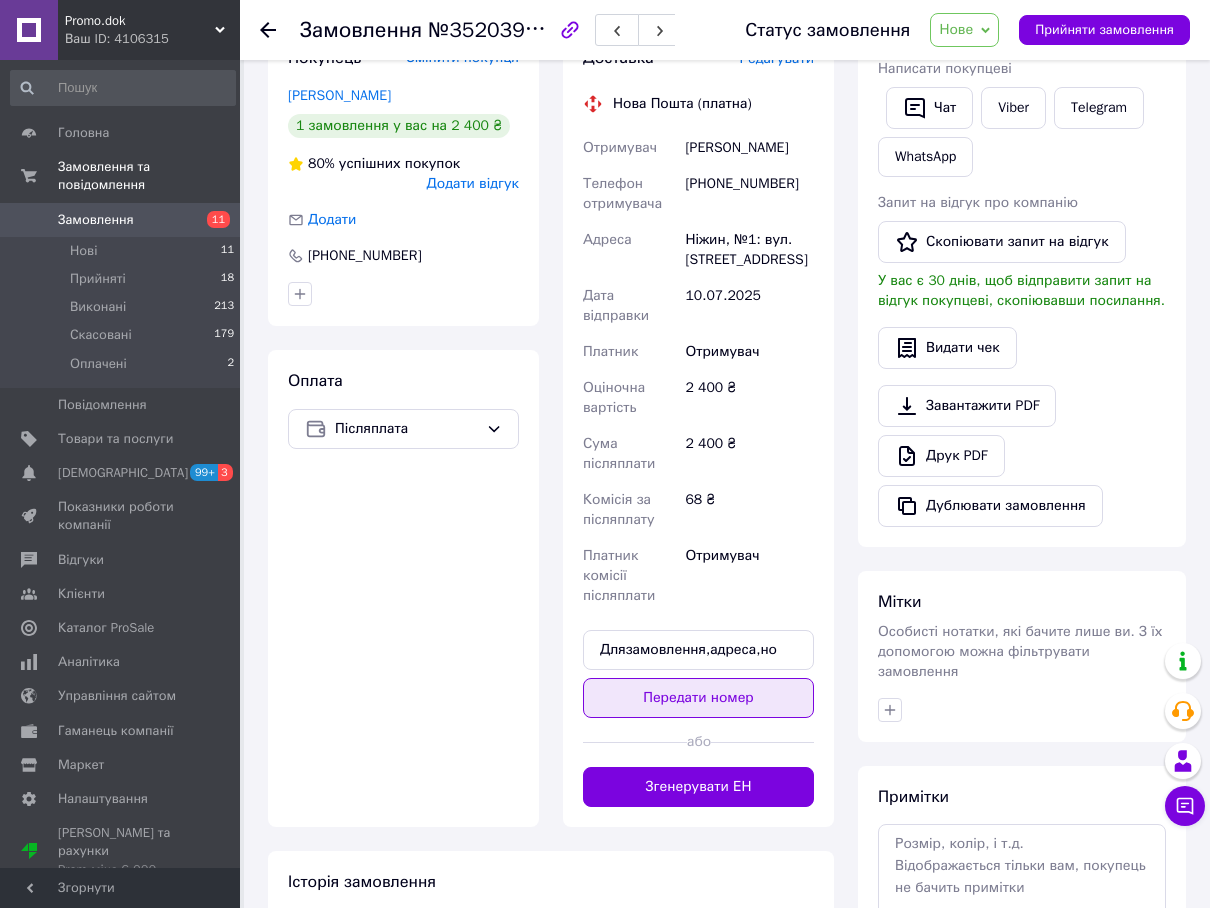 click on "Передати номер" at bounding box center (698, 698) 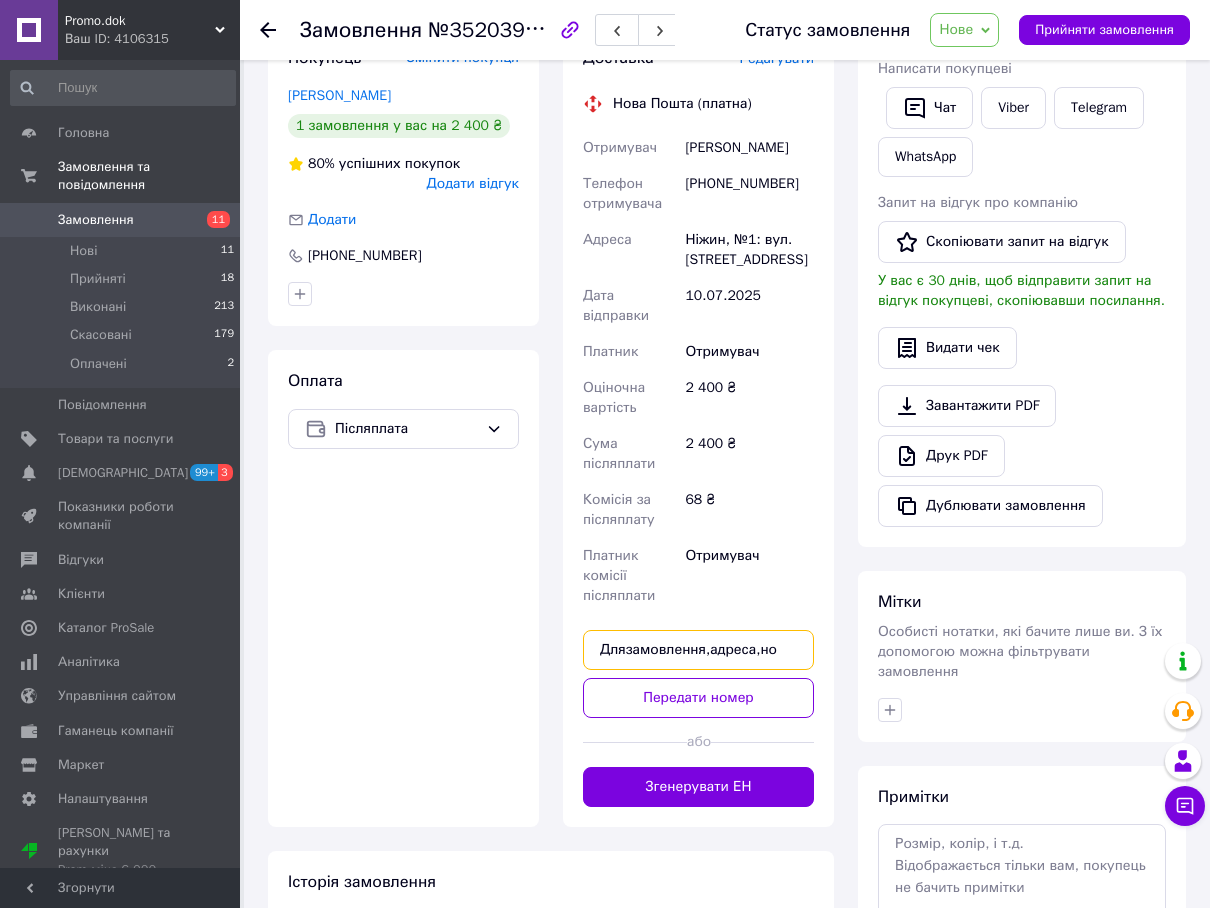 click on "Длязамовлення,адреса,но" at bounding box center (698, 650) 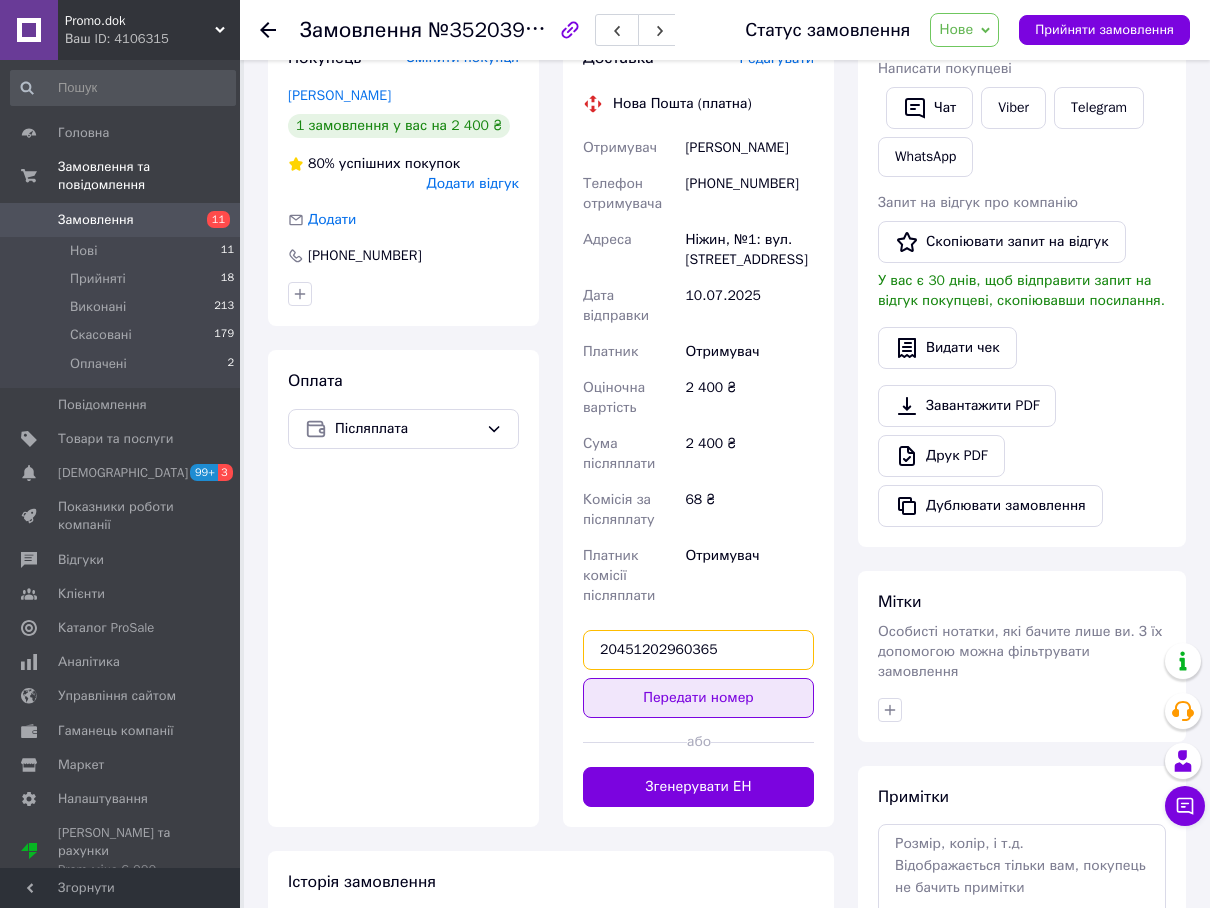 type on "20451202960365" 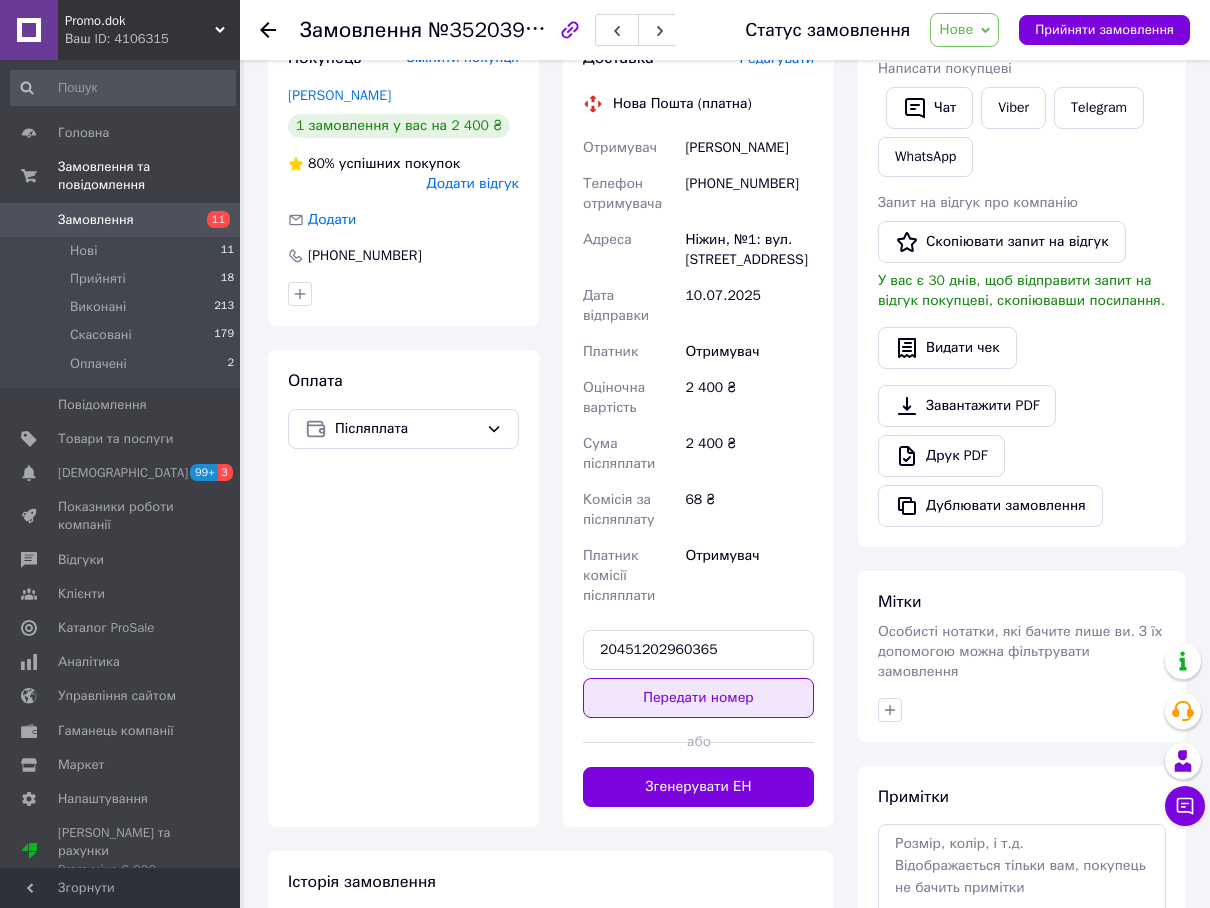click on "Передати номер" at bounding box center (698, 698) 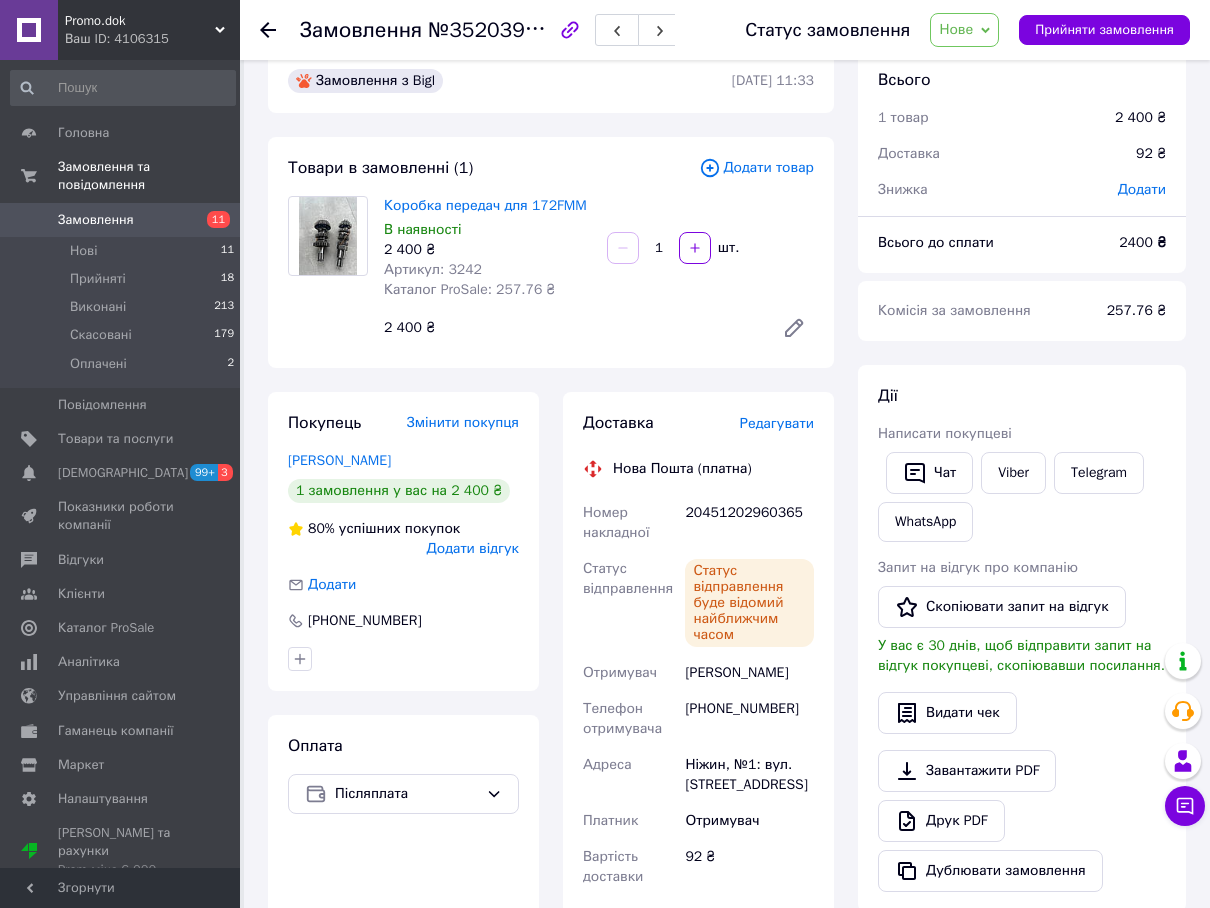 scroll, scrollTop: 0, scrollLeft: 0, axis: both 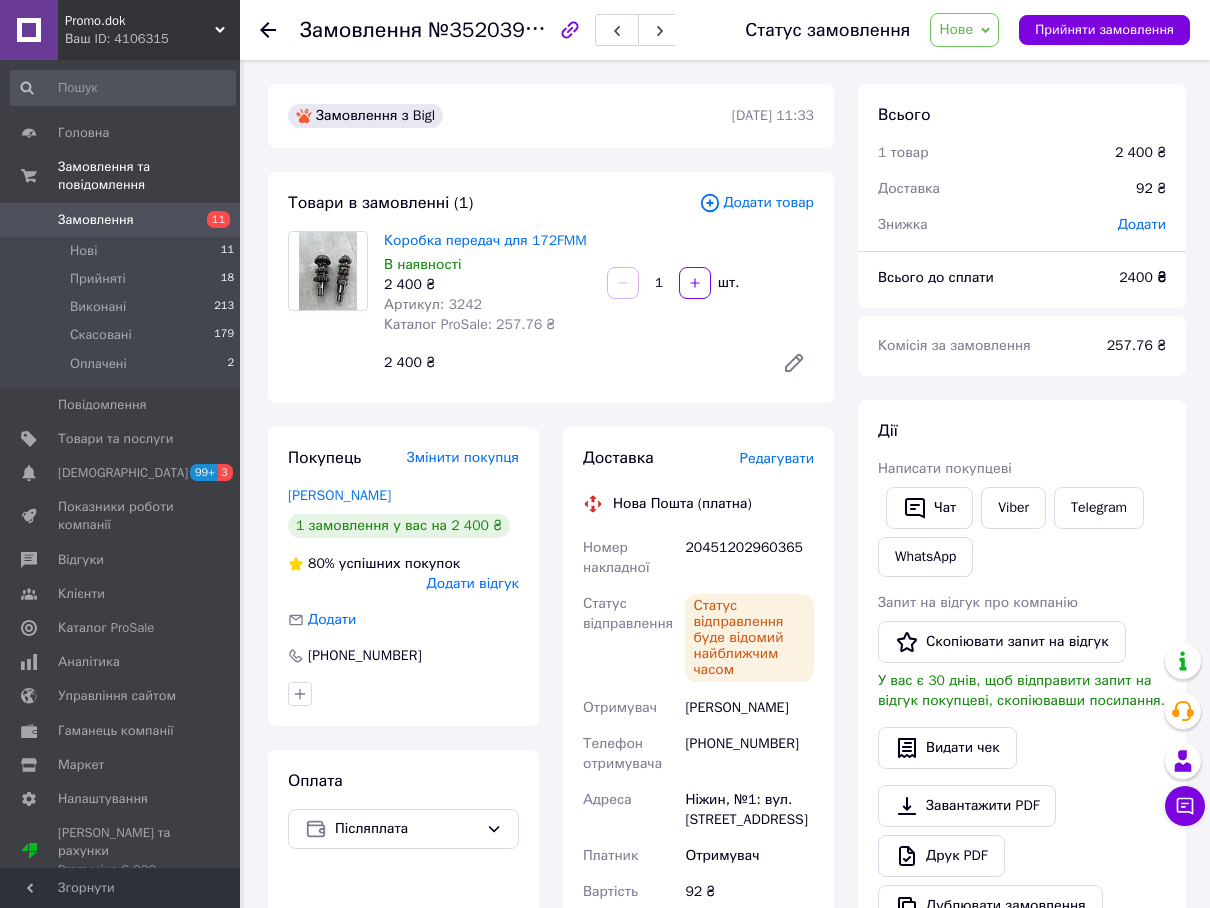 click on "Нове" at bounding box center (956, 29) 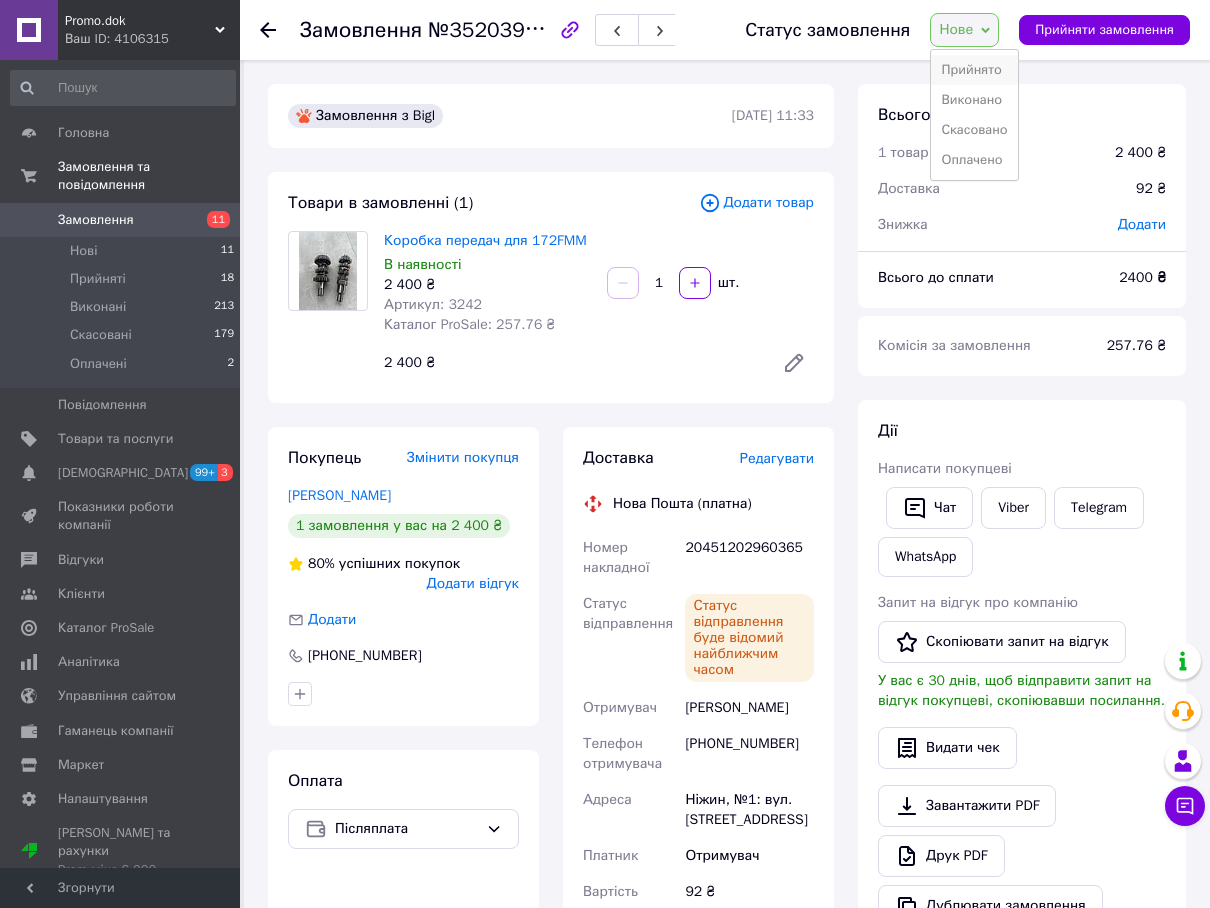 click on "Прийнято" at bounding box center (974, 70) 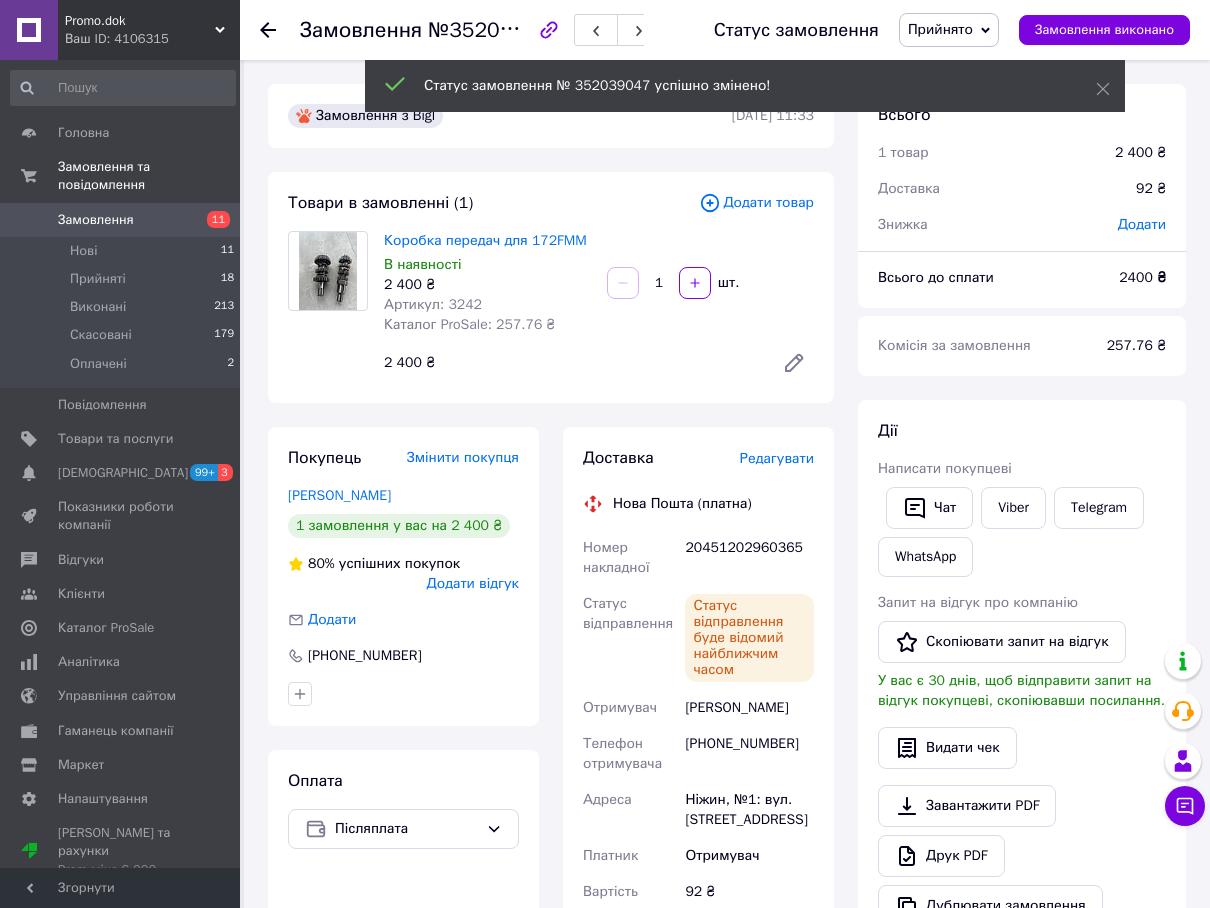 click 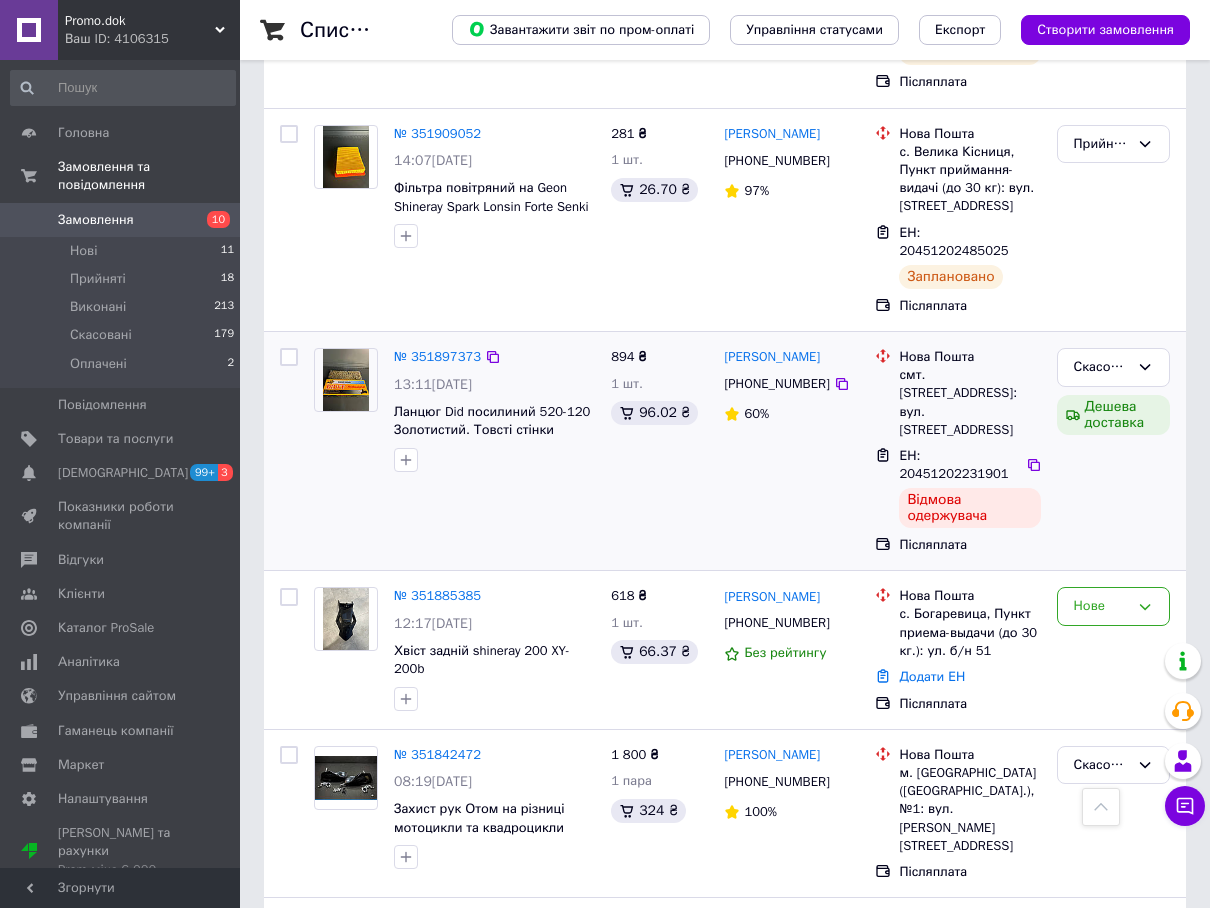 scroll, scrollTop: 2300, scrollLeft: 0, axis: vertical 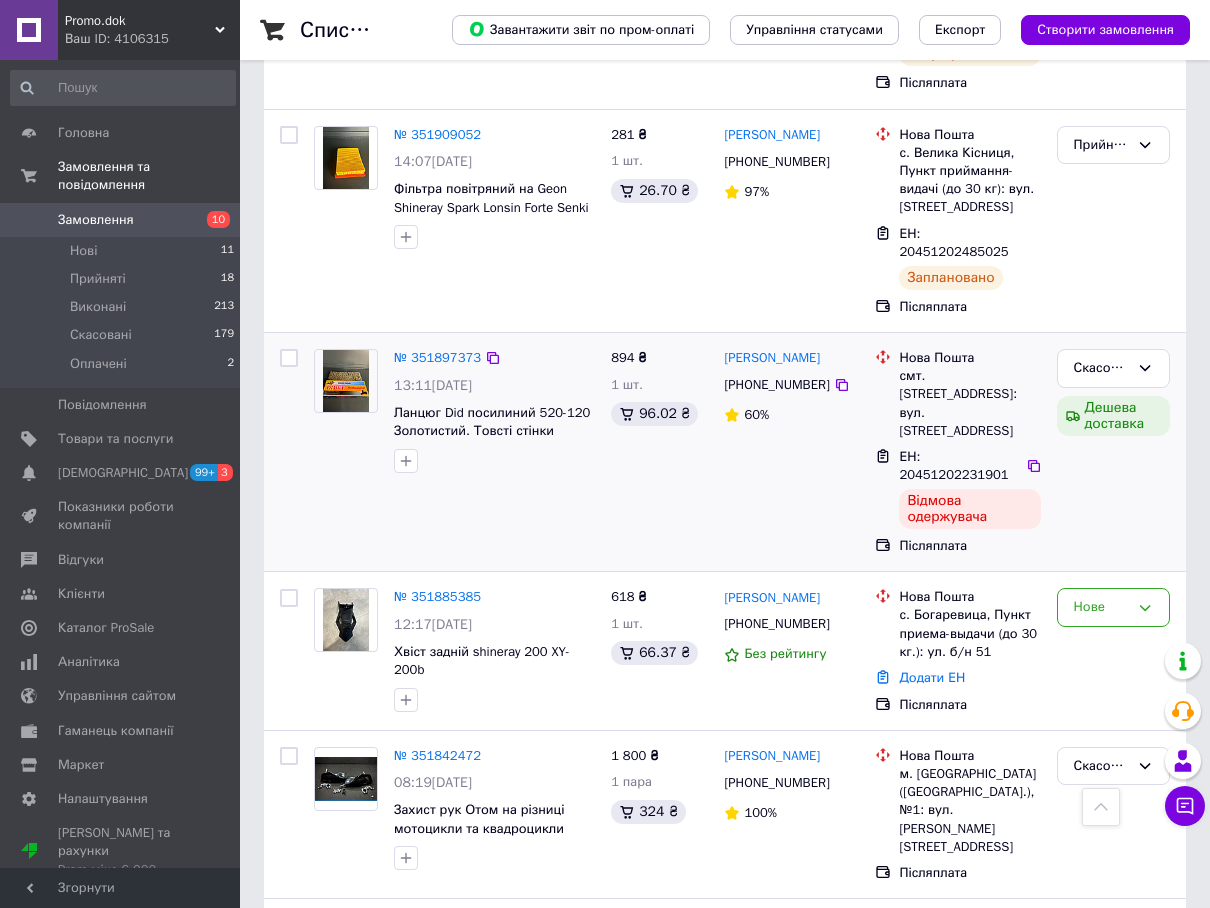 click at bounding box center [346, 381] 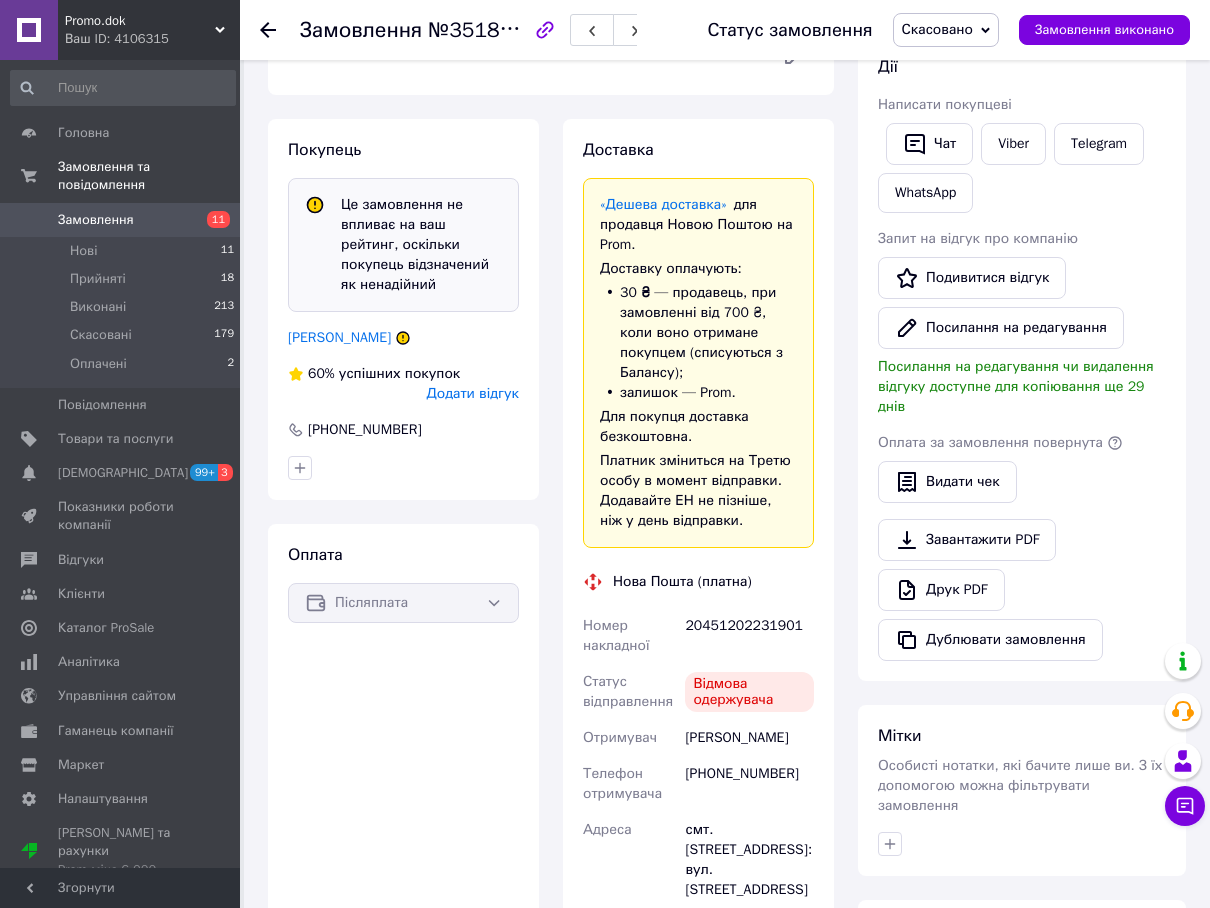 scroll, scrollTop: 300, scrollLeft: 0, axis: vertical 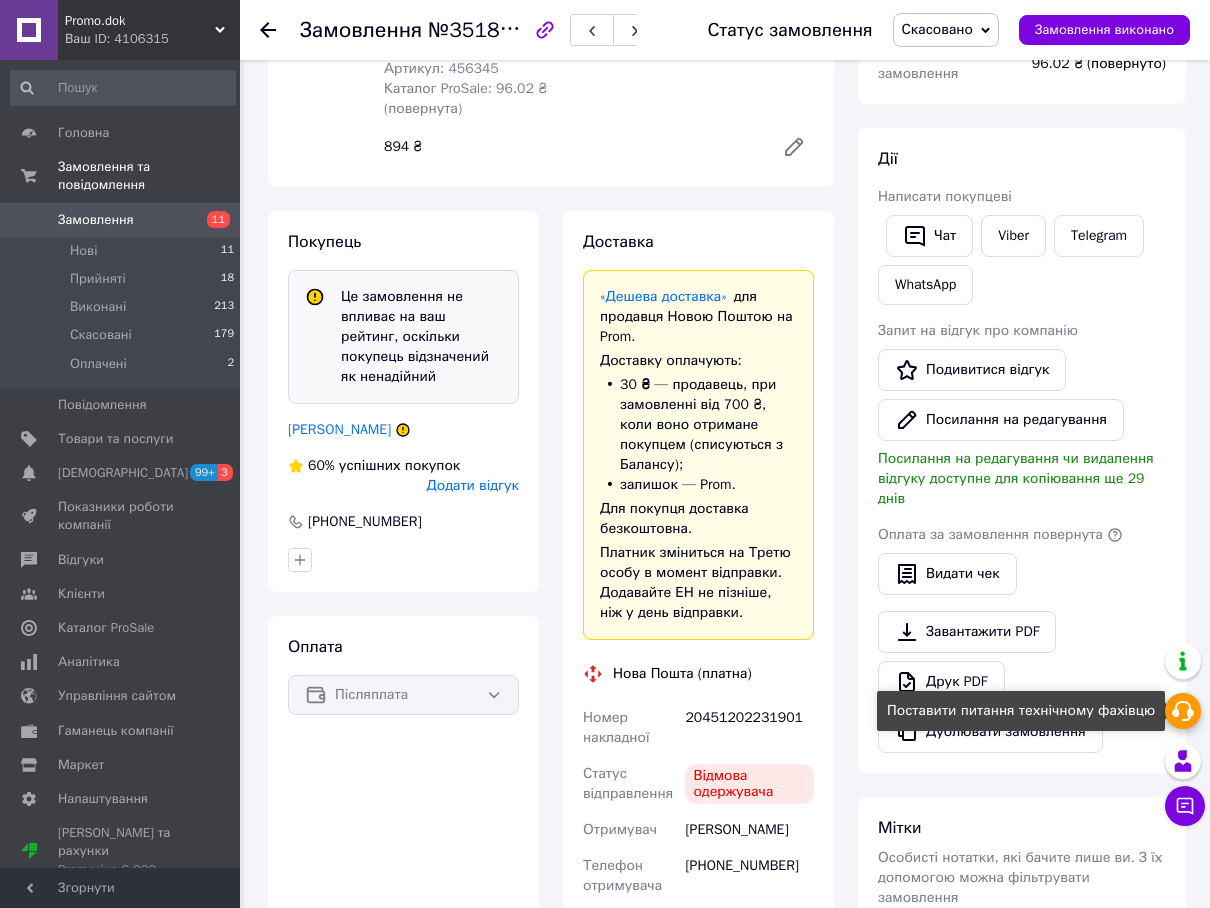 click 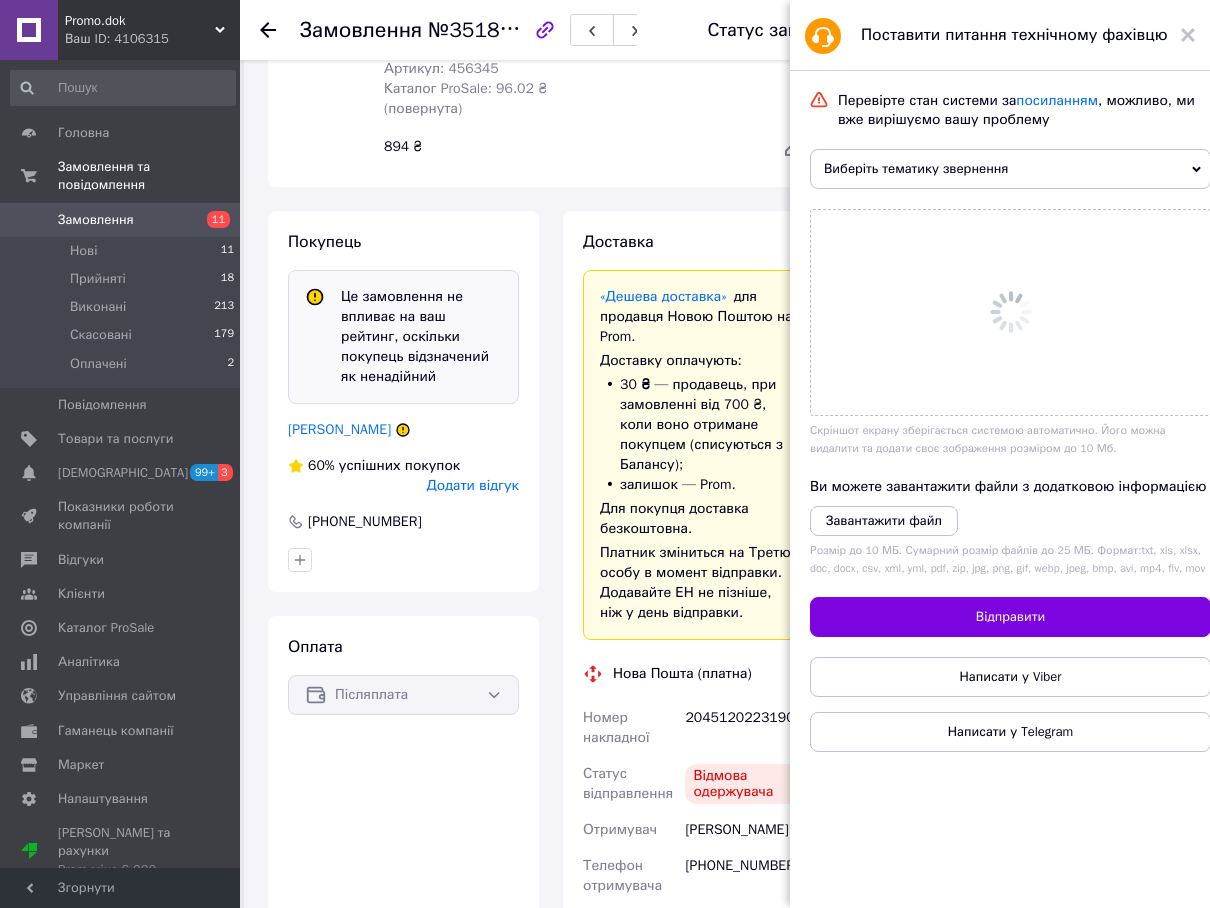 scroll, scrollTop: 300, scrollLeft: 0, axis: vertical 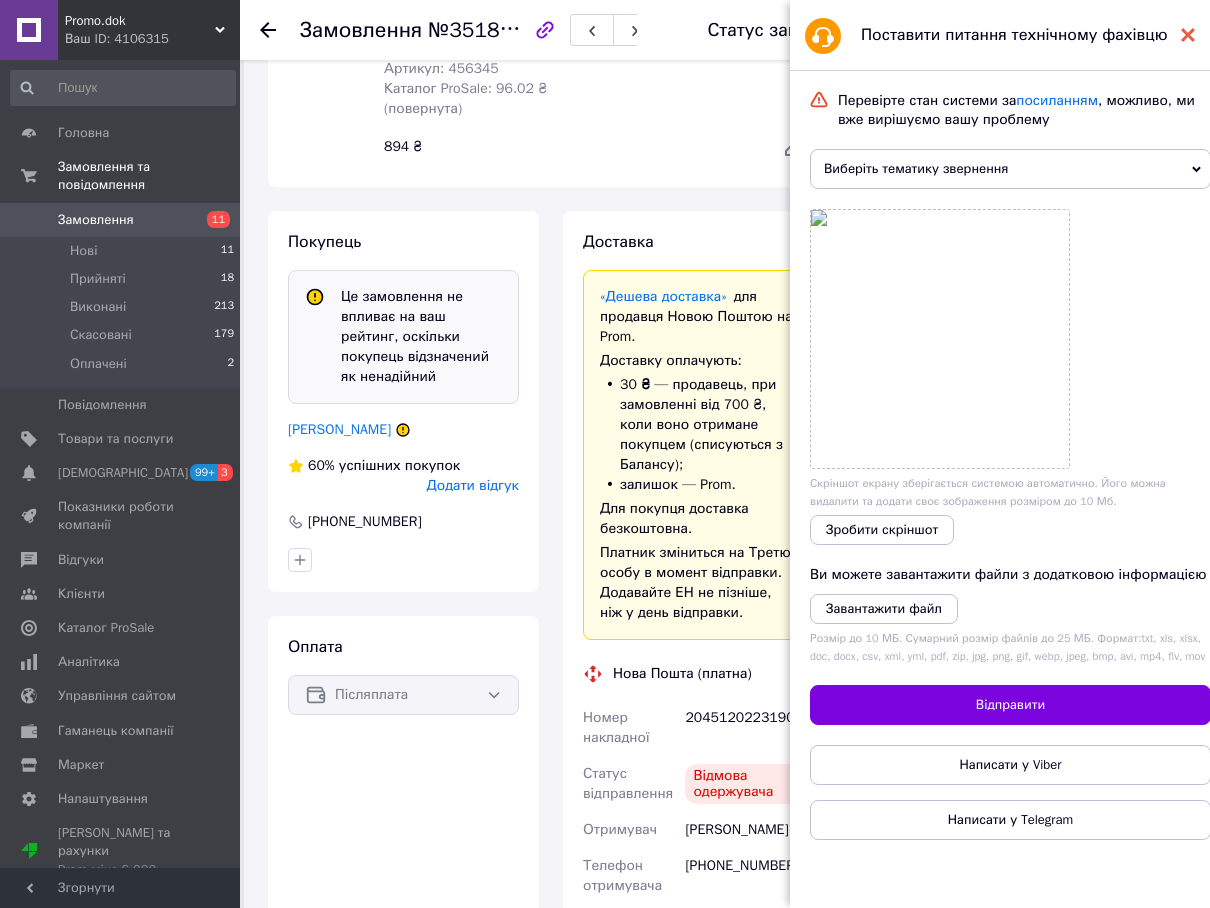 click 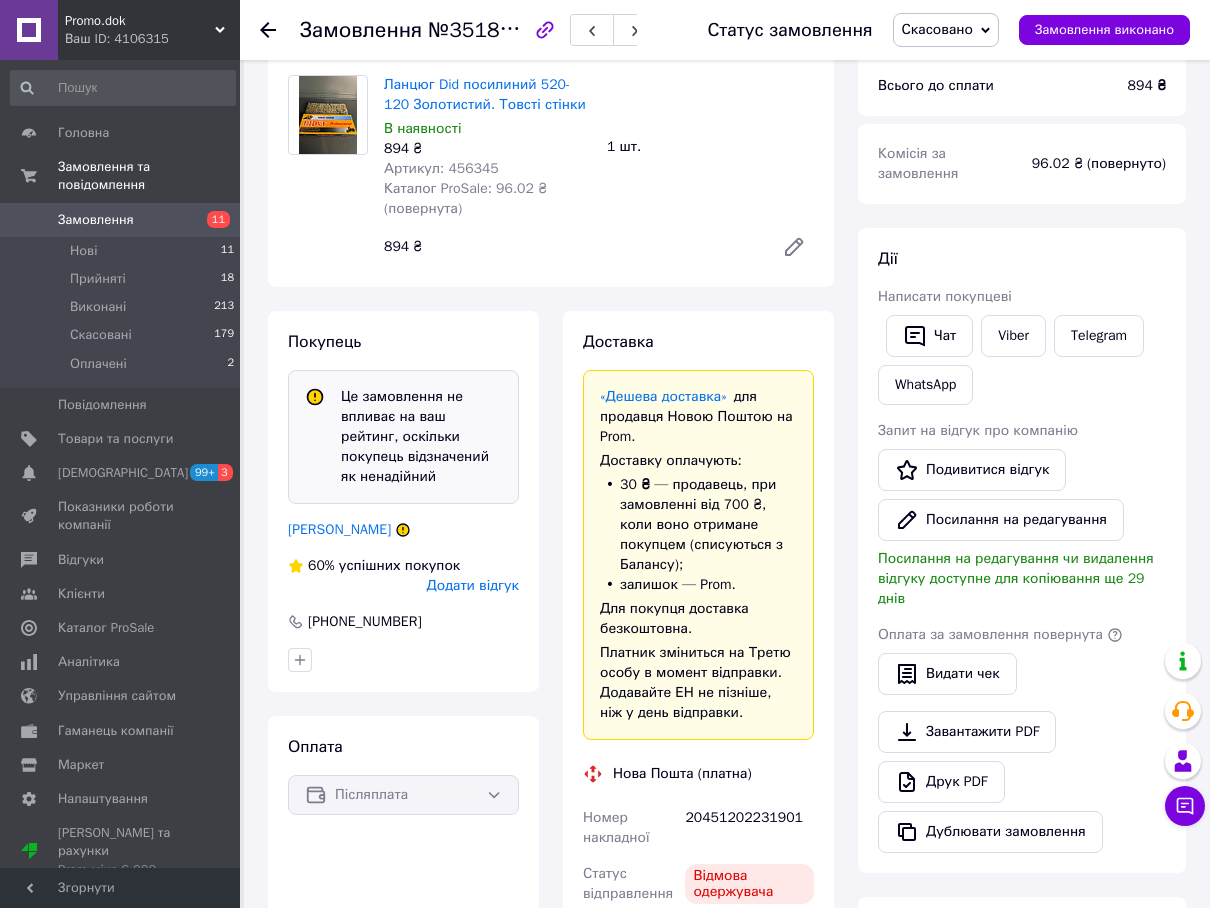 scroll, scrollTop: 0, scrollLeft: 0, axis: both 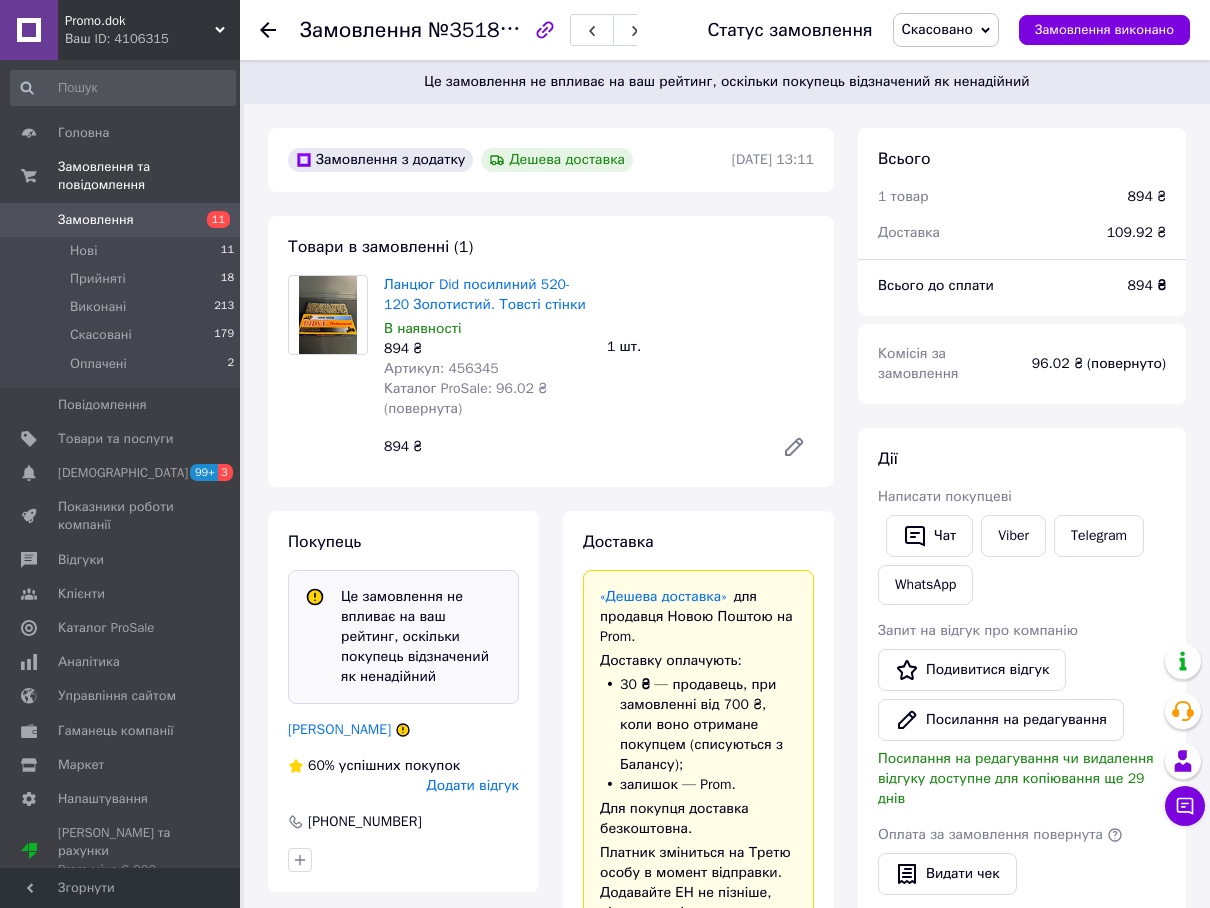 click 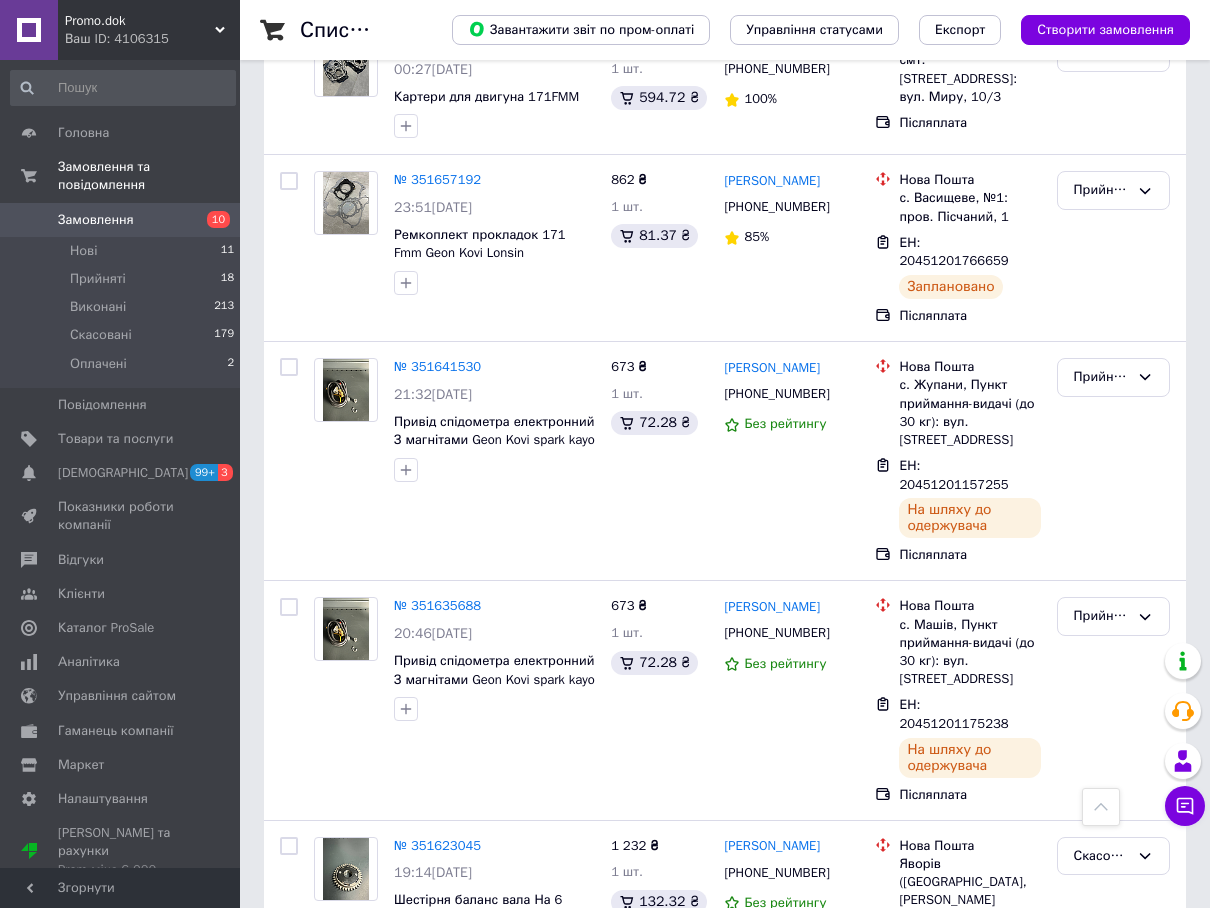 scroll, scrollTop: 4600, scrollLeft: 0, axis: vertical 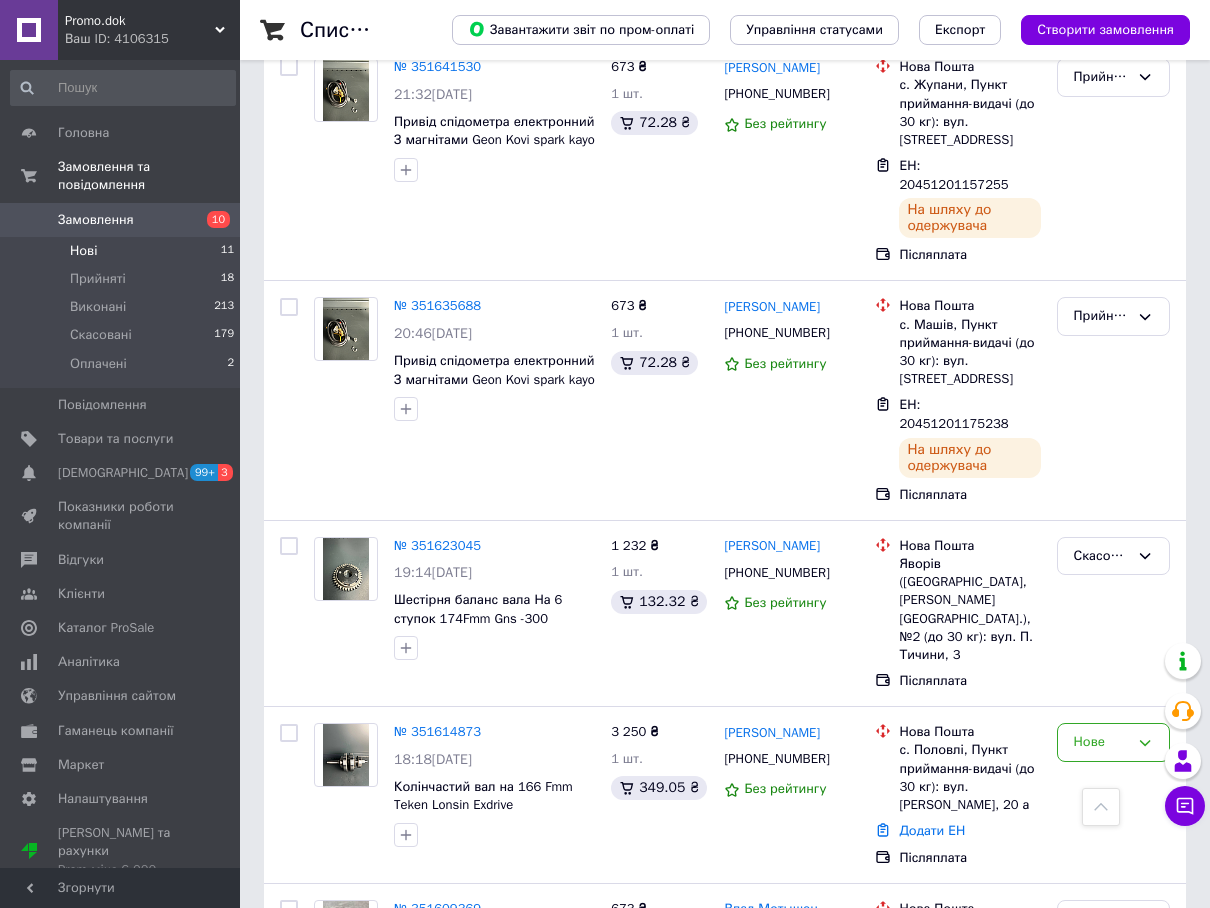 click on "Нові 11" at bounding box center [123, 251] 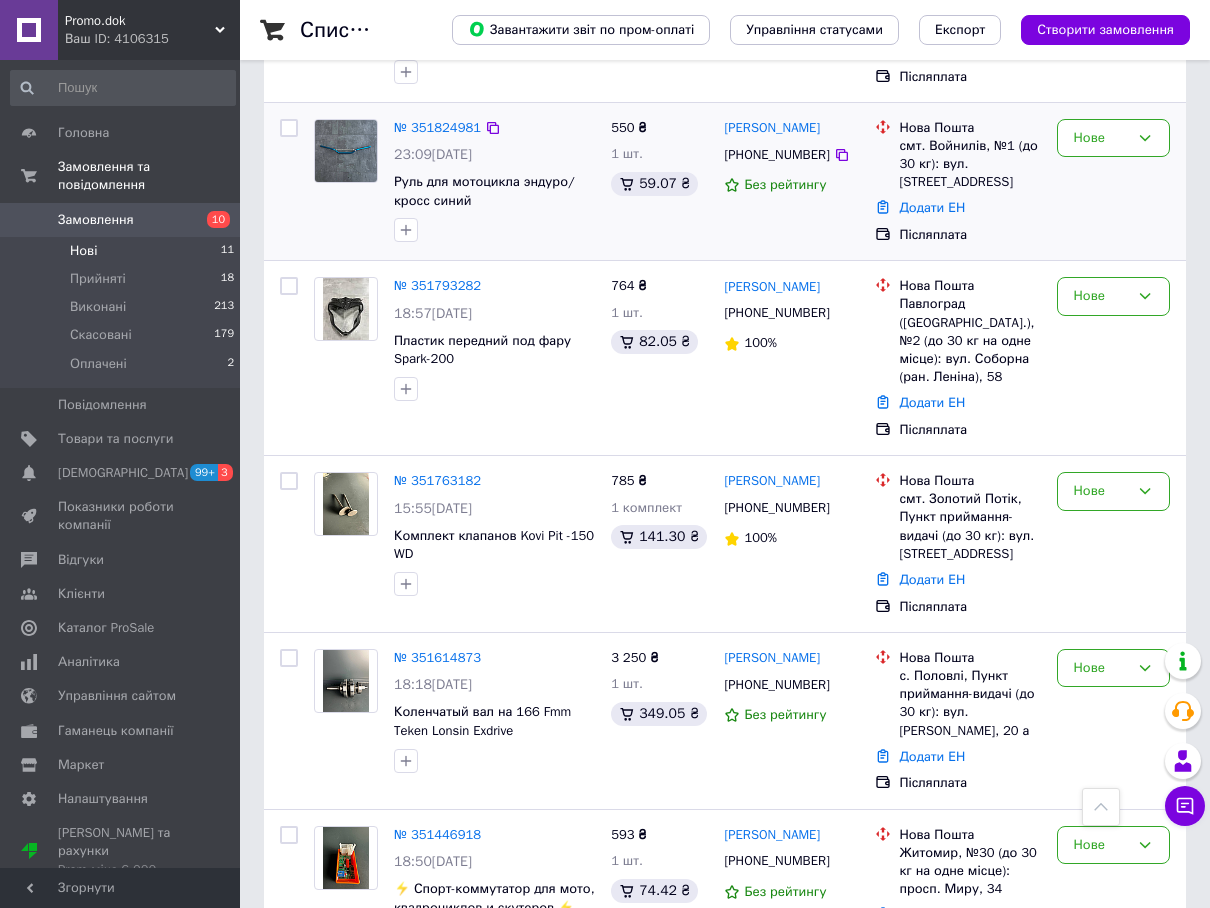 scroll, scrollTop: 1141, scrollLeft: 0, axis: vertical 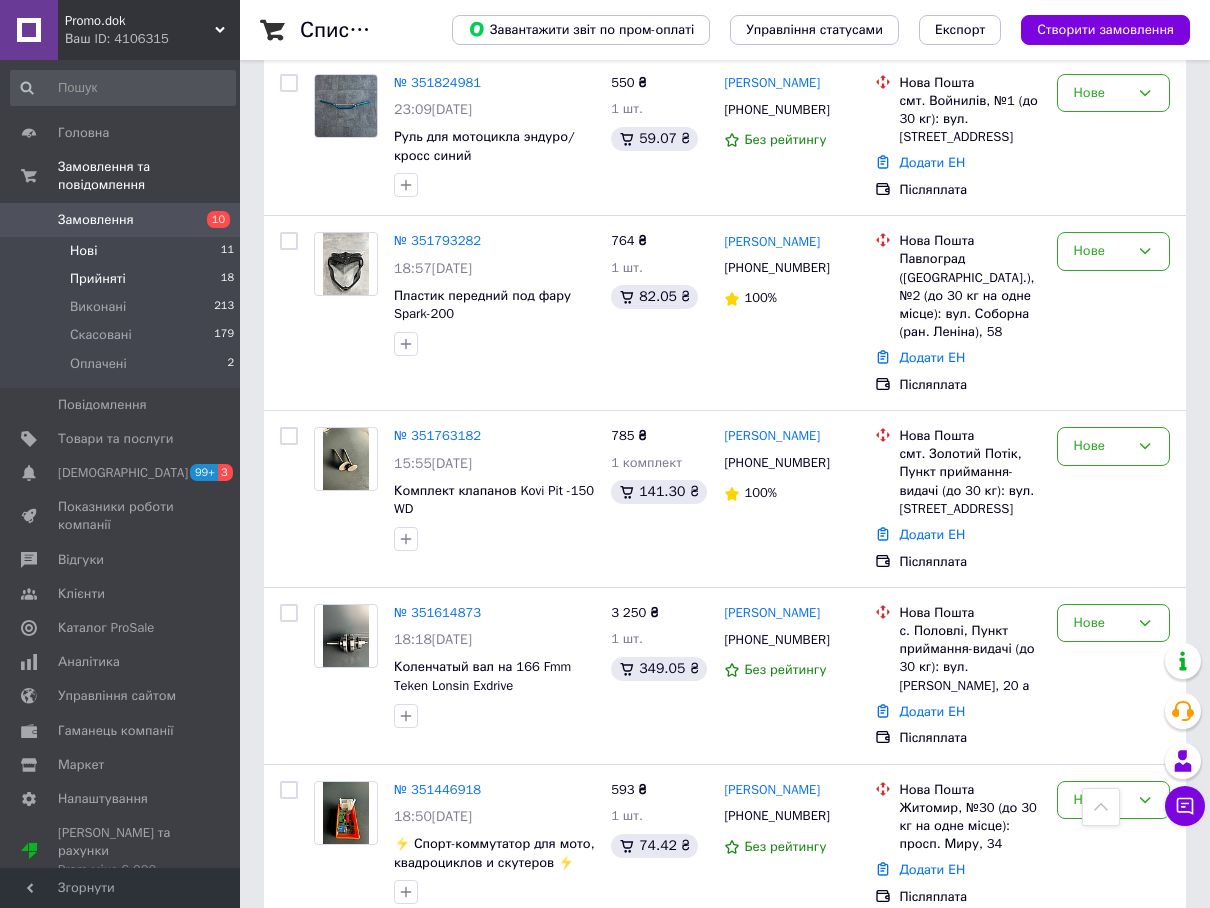click on "Прийняті" at bounding box center [98, 279] 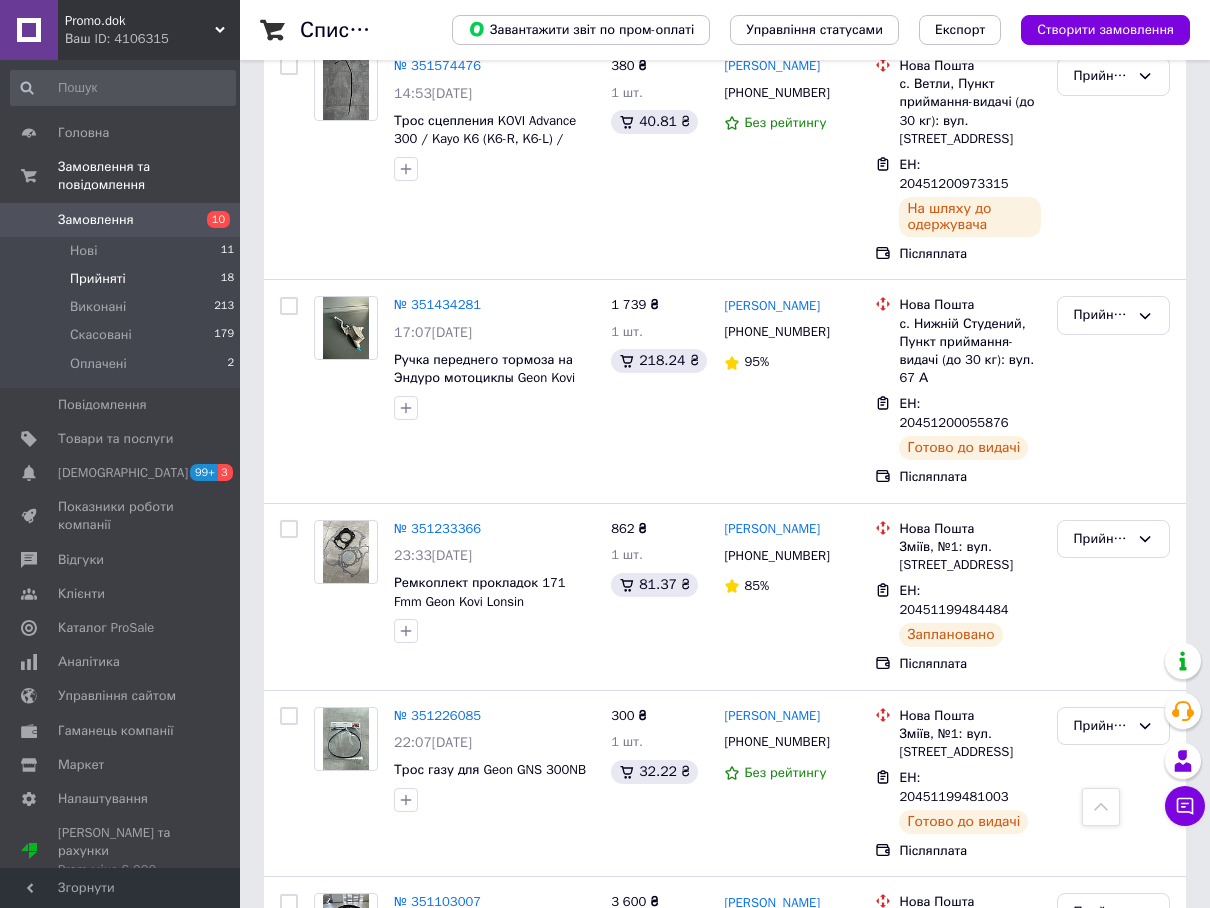 scroll, scrollTop: 3033, scrollLeft: 0, axis: vertical 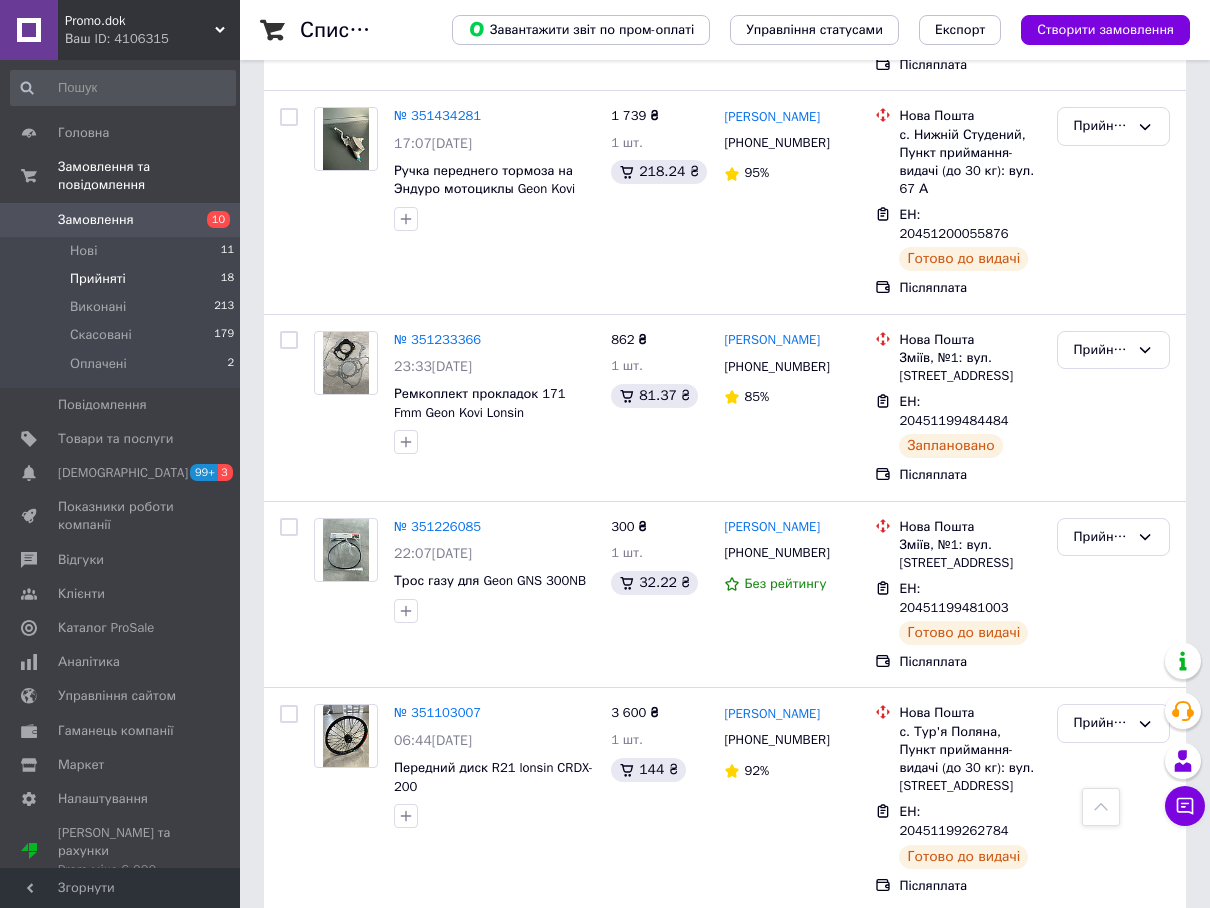 click on "Прийнято" at bounding box center [1101, 947] 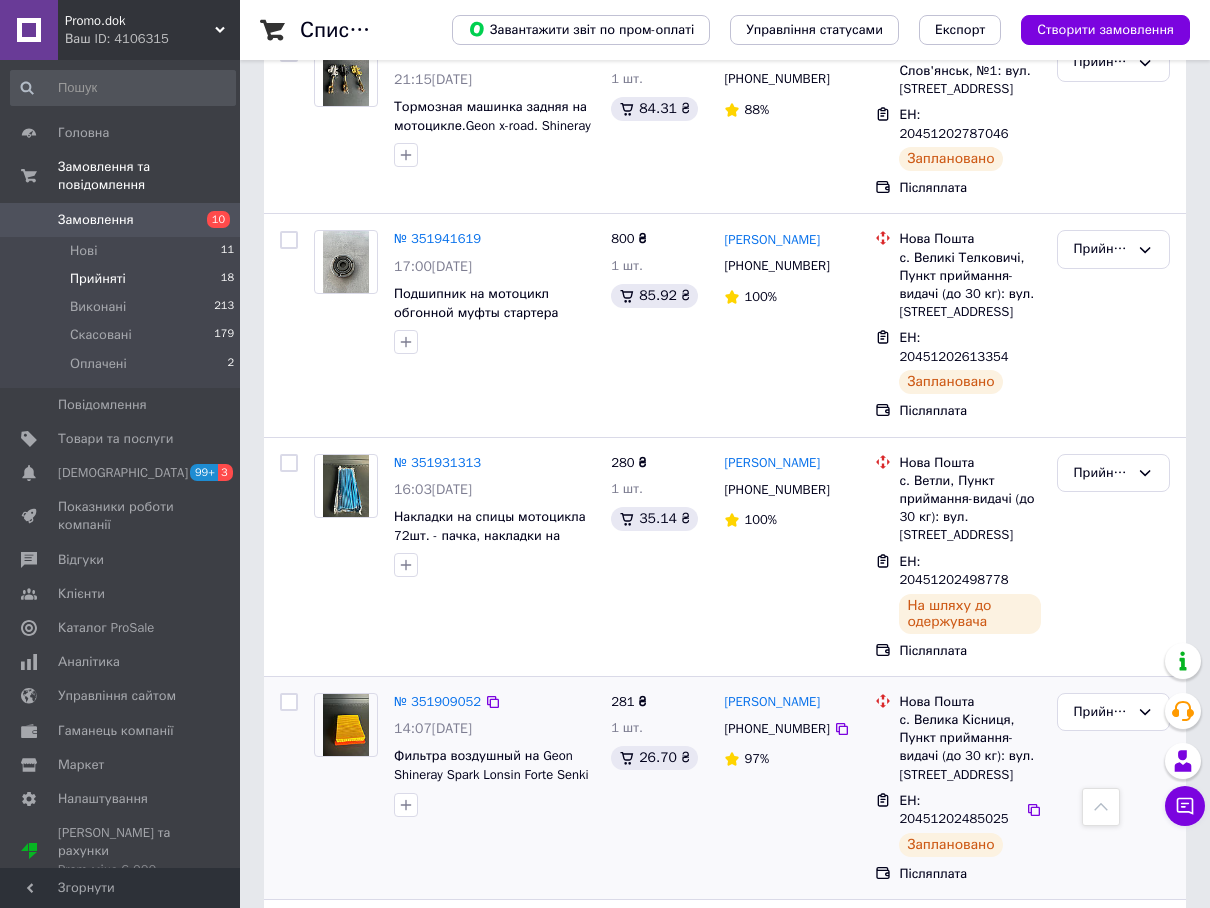 scroll, scrollTop: 533, scrollLeft: 0, axis: vertical 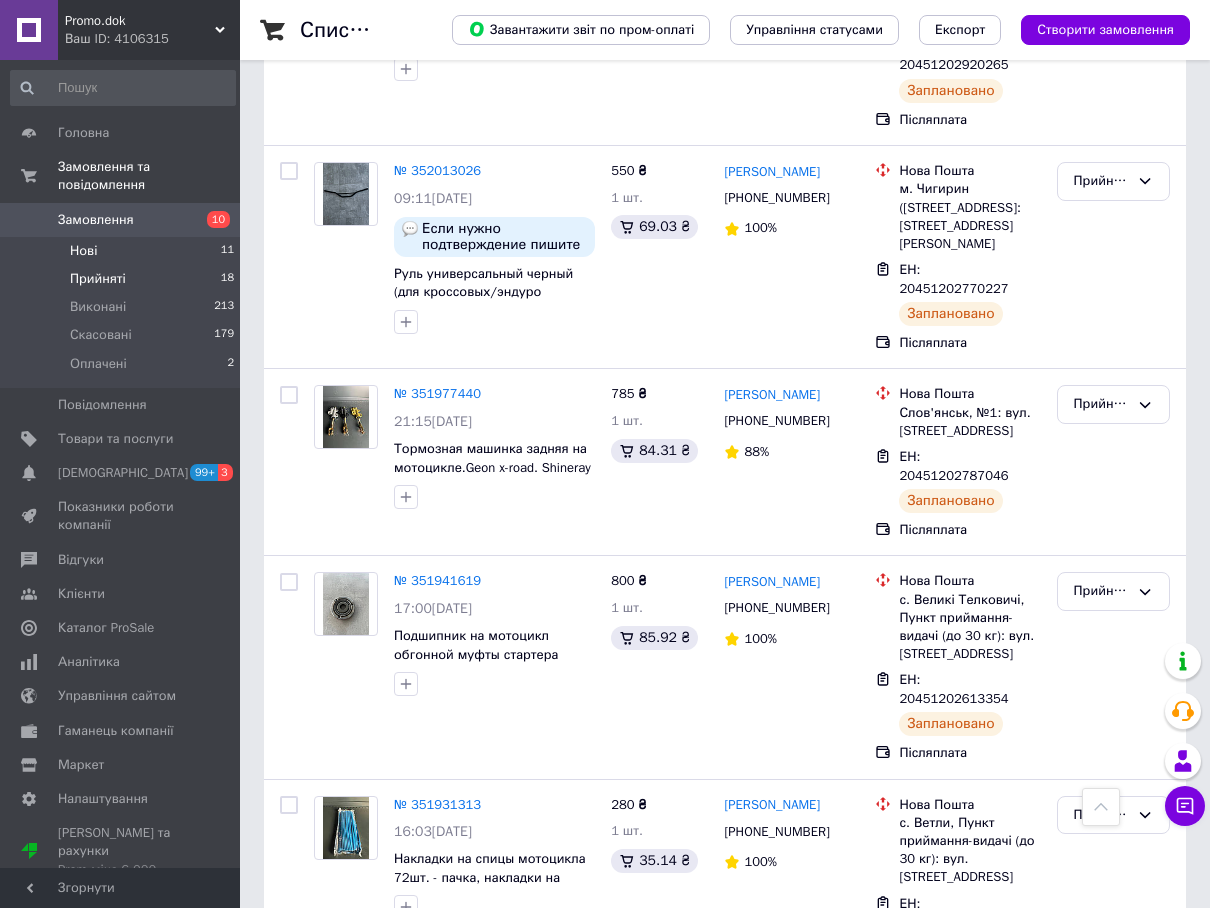 click on "Нові 11" at bounding box center [123, 251] 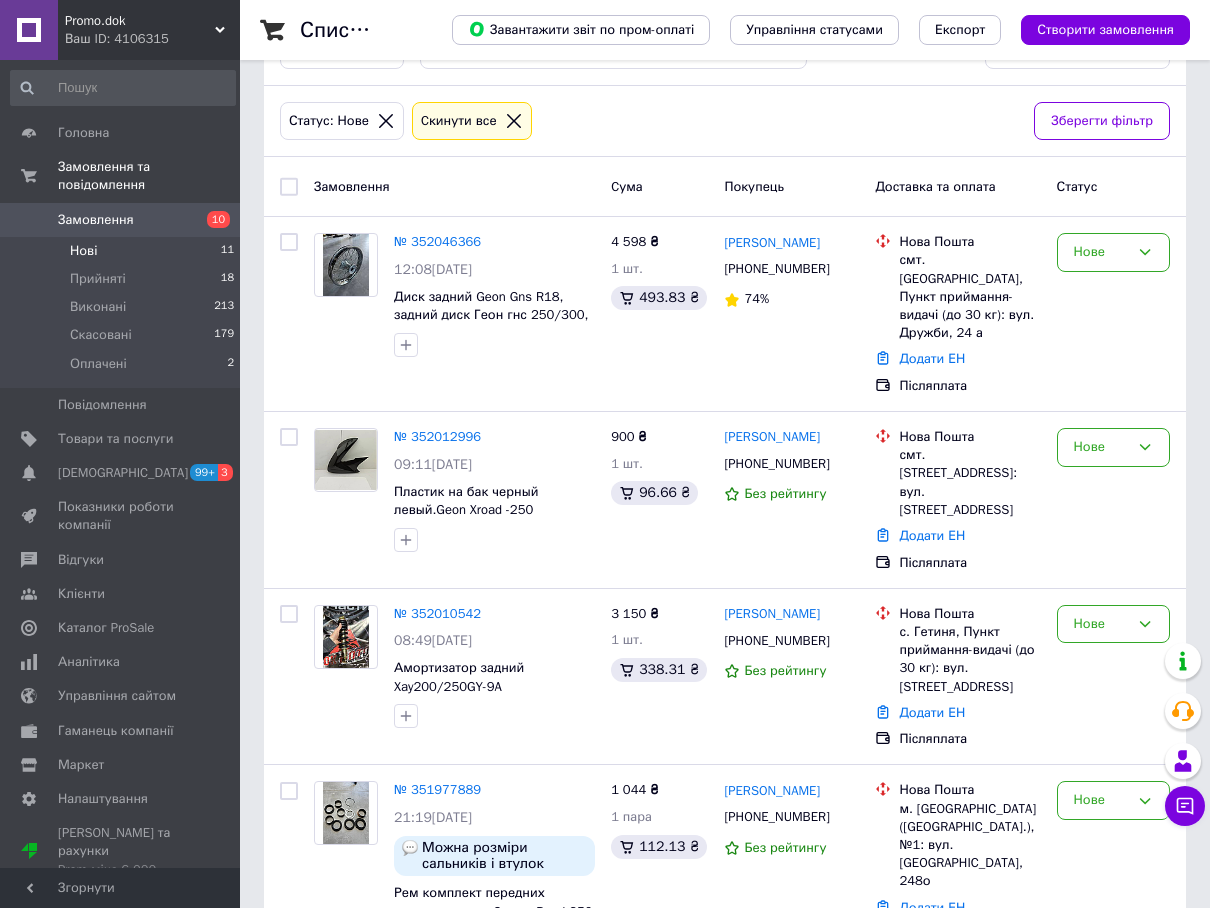 scroll, scrollTop: 0, scrollLeft: 0, axis: both 